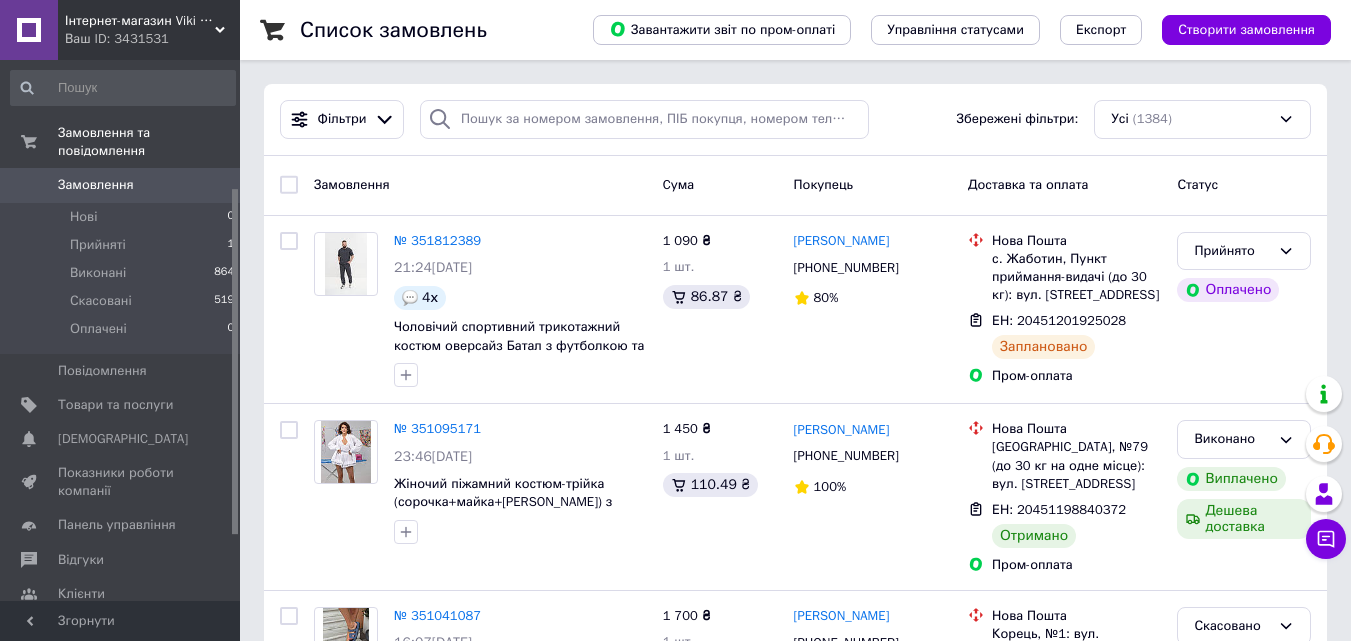 scroll, scrollTop: 0, scrollLeft: 0, axis: both 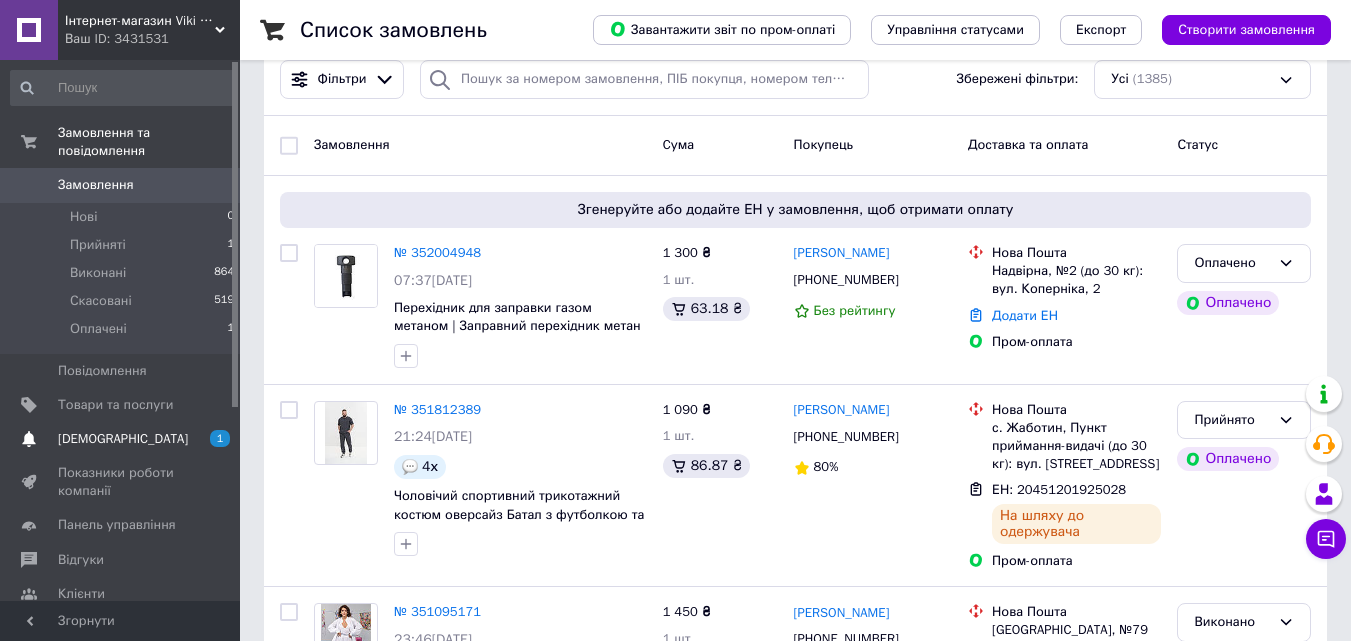 click on "[DEMOGRAPHIC_DATA]" at bounding box center (123, 439) 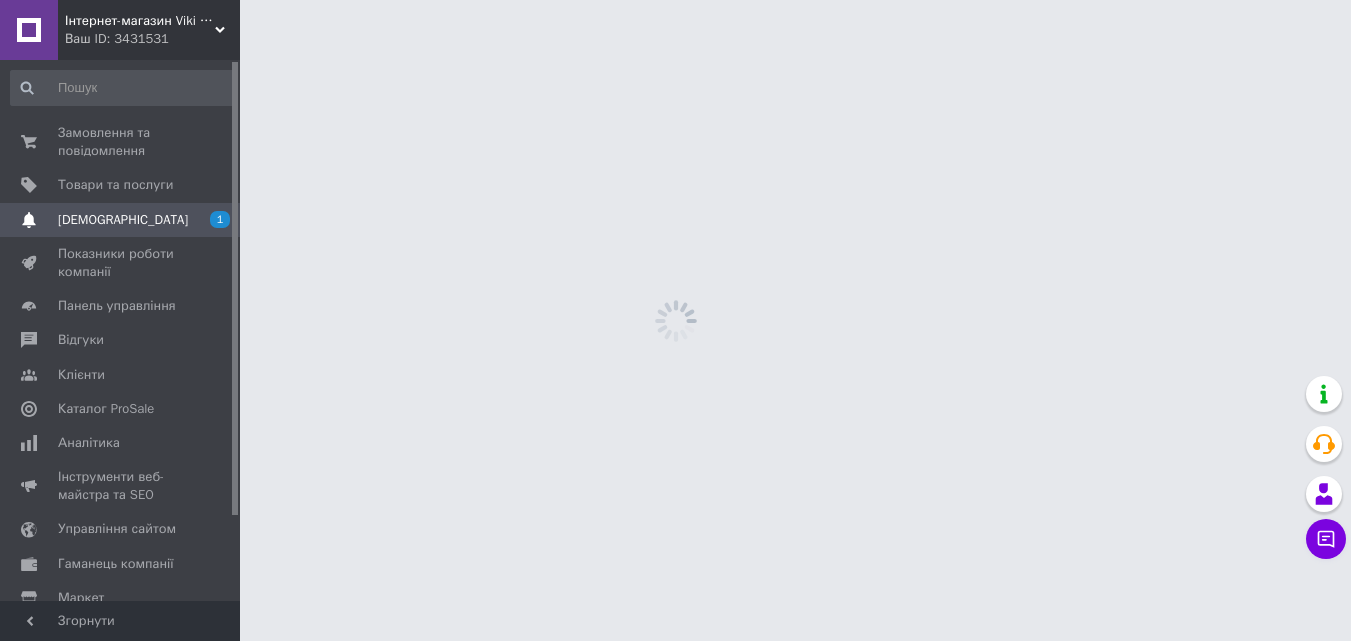 scroll, scrollTop: 0, scrollLeft: 0, axis: both 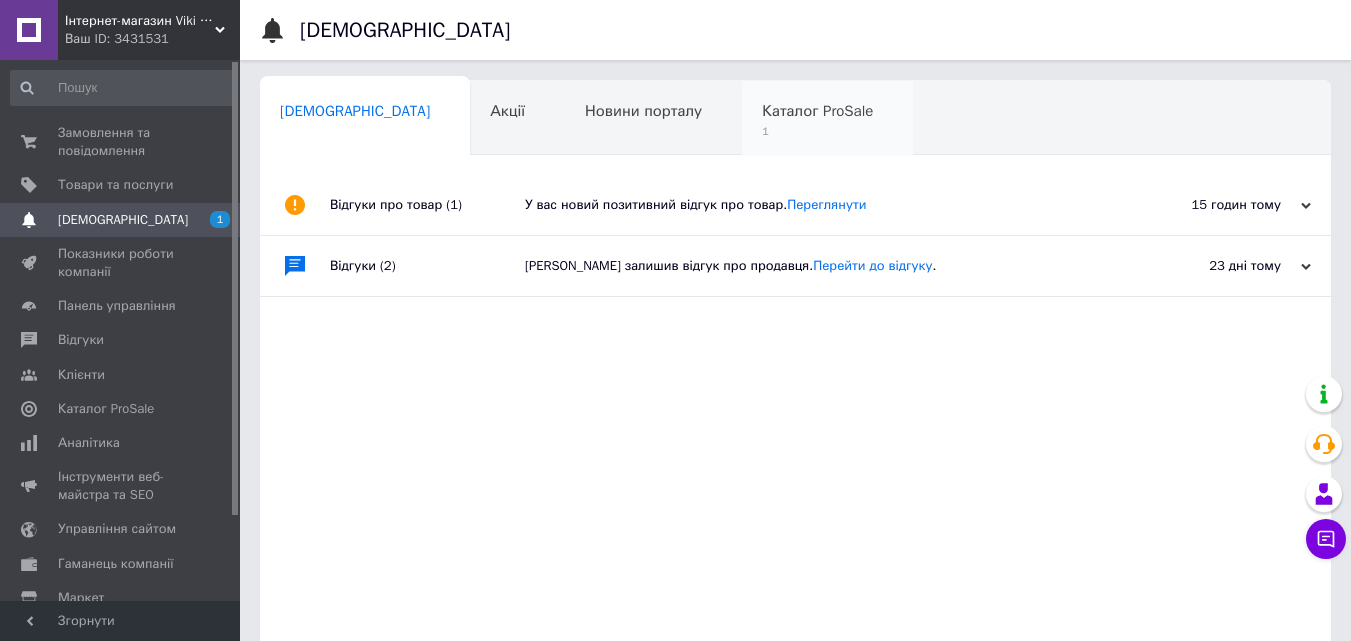 click on "1" at bounding box center [817, 131] 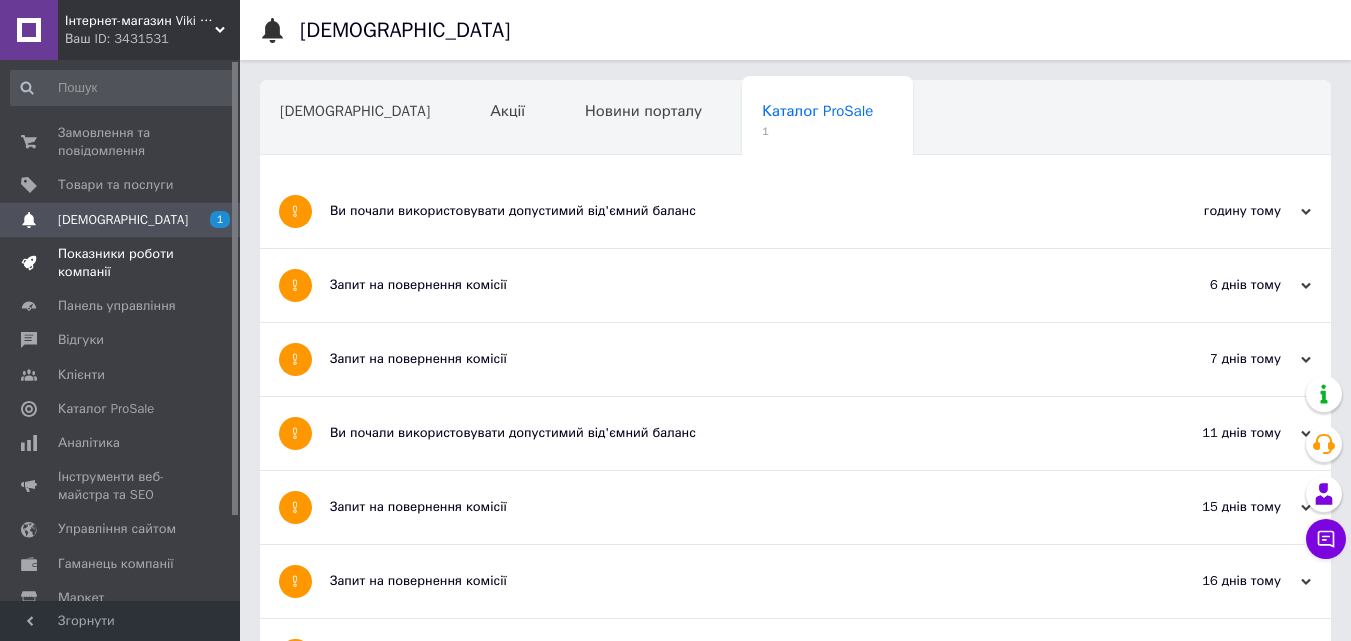 click on "Показники роботи компанії" at bounding box center (121, 263) 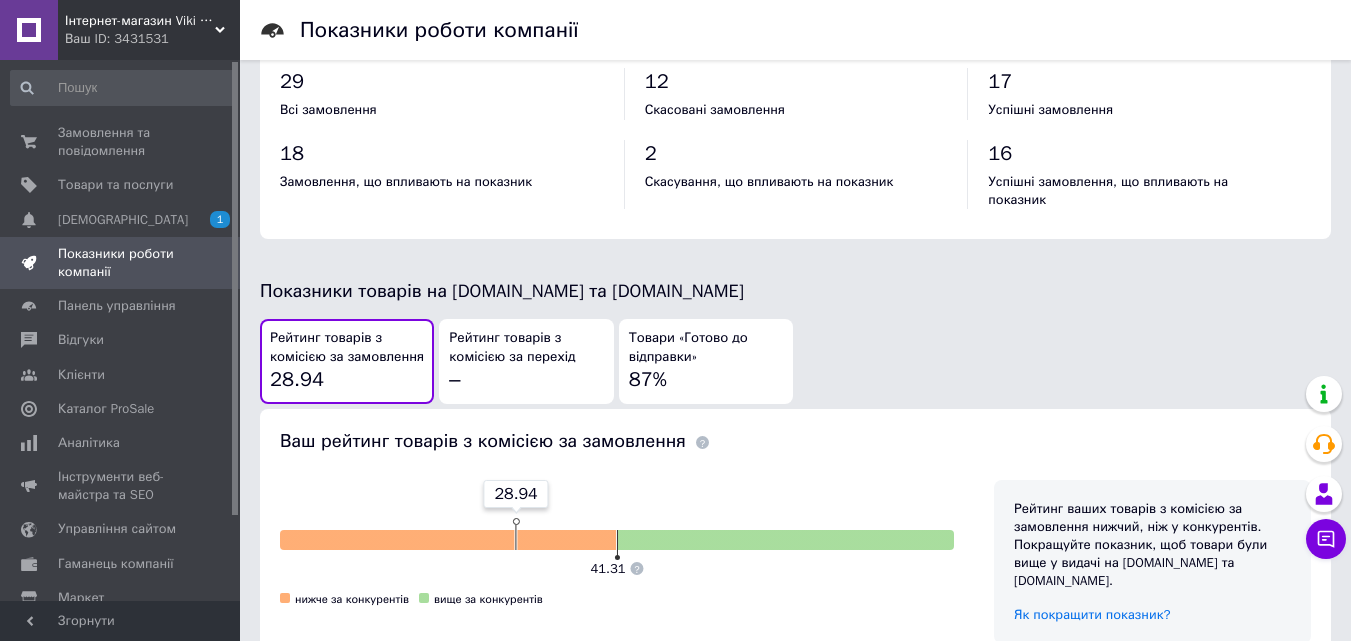 scroll, scrollTop: 1000, scrollLeft: 0, axis: vertical 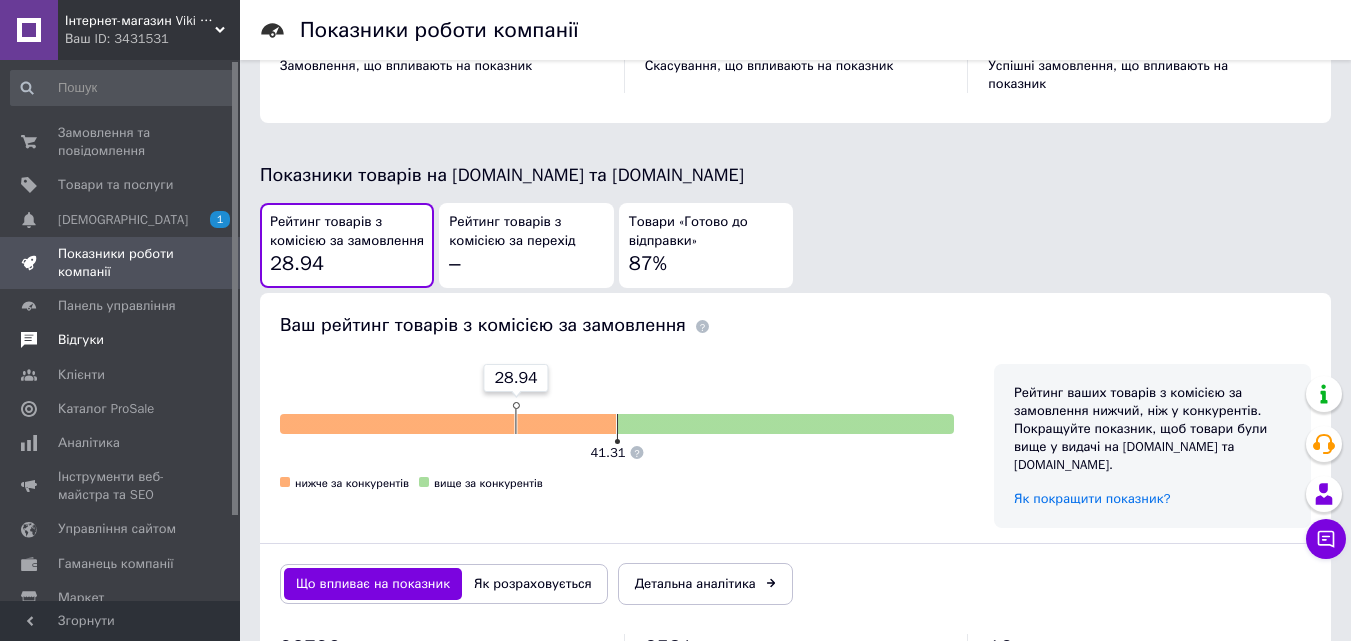 click on "Відгуки" at bounding box center [81, 340] 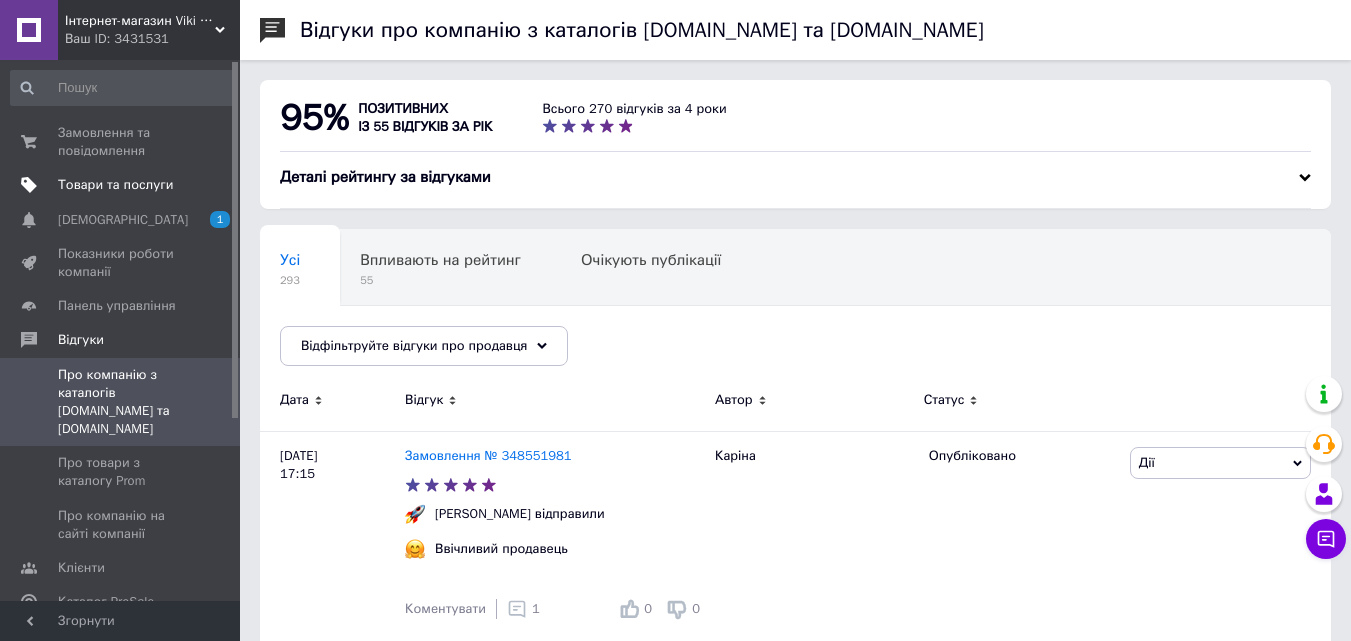 click on "Товари та послуги" at bounding box center (115, 185) 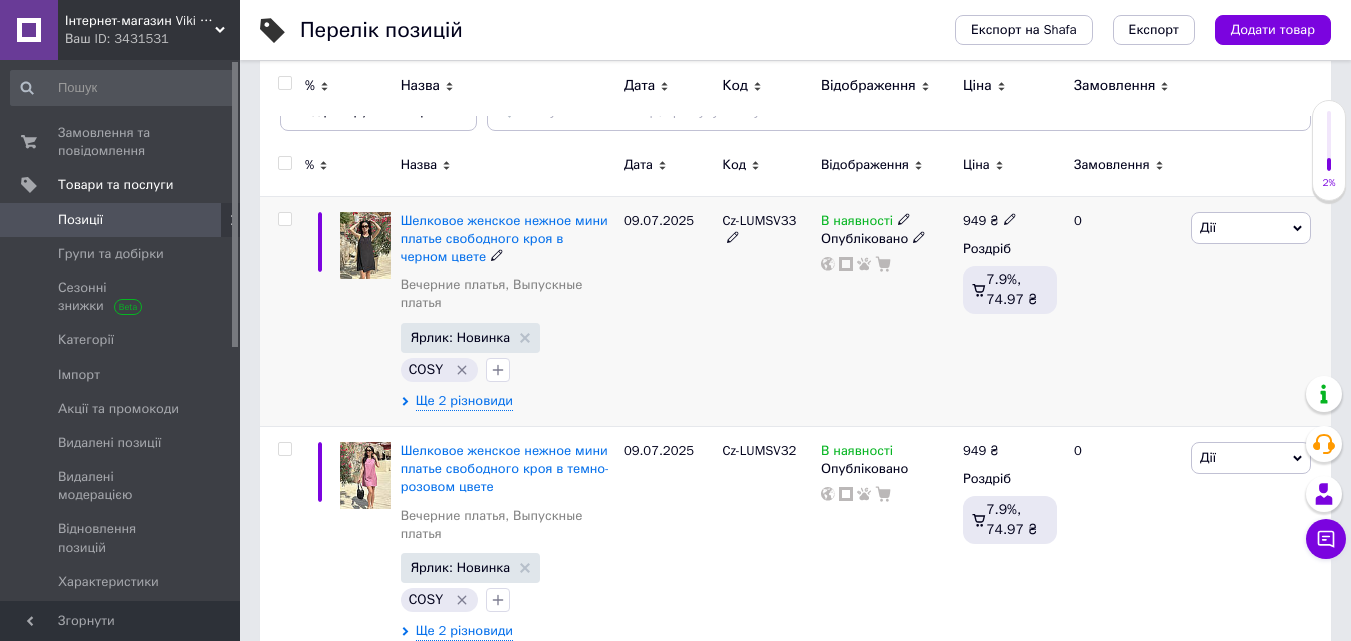 scroll, scrollTop: 200, scrollLeft: 0, axis: vertical 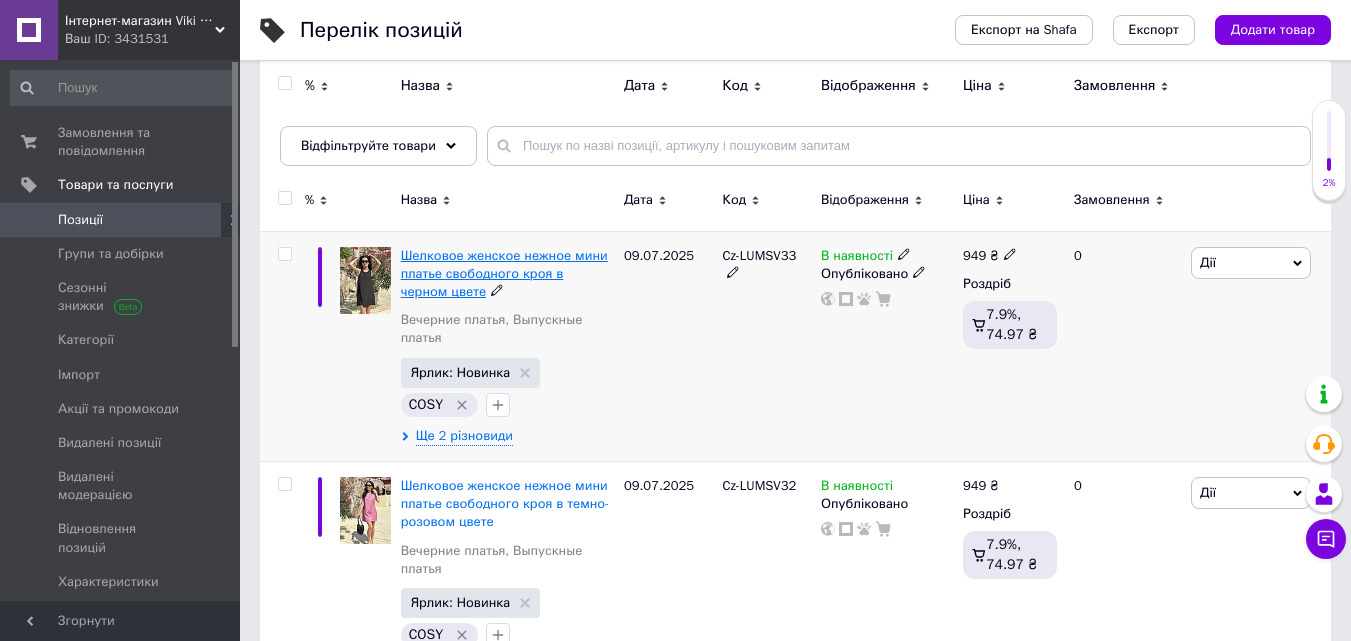 click on "Шелковое женское нежное мини платье свободного кроя в черном цвете" at bounding box center [504, 273] 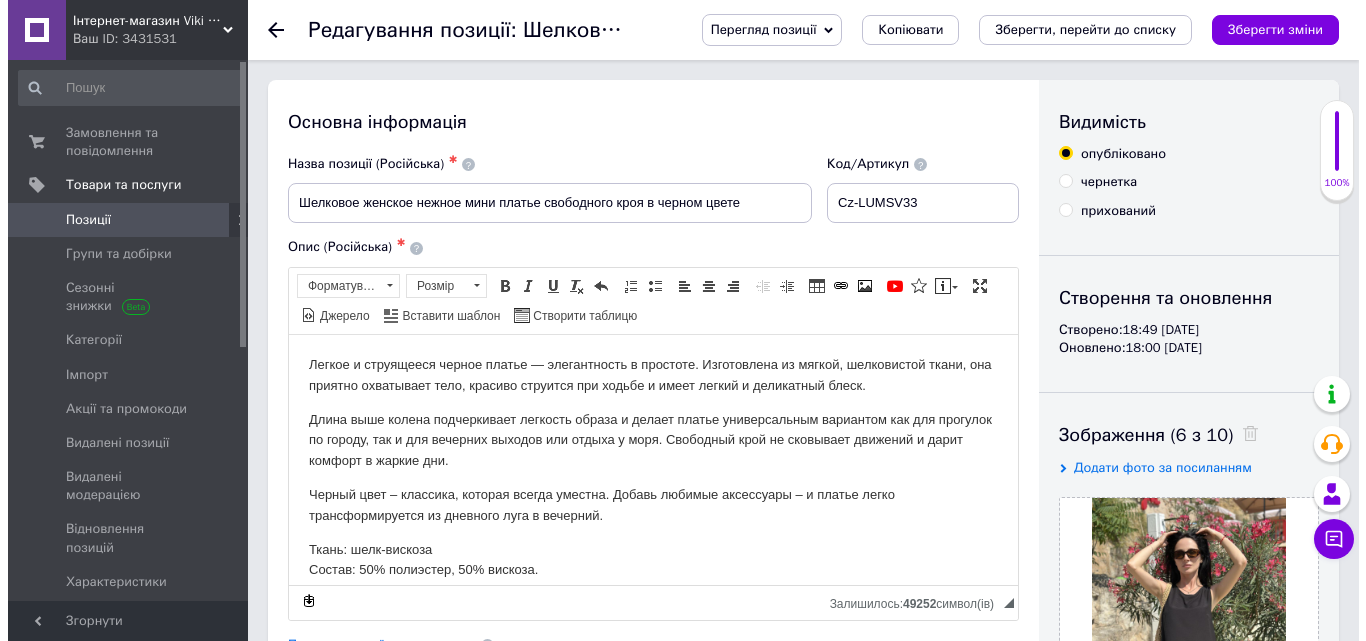 scroll, scrollTop: 200, scrollLeft: 0, axis: vertical 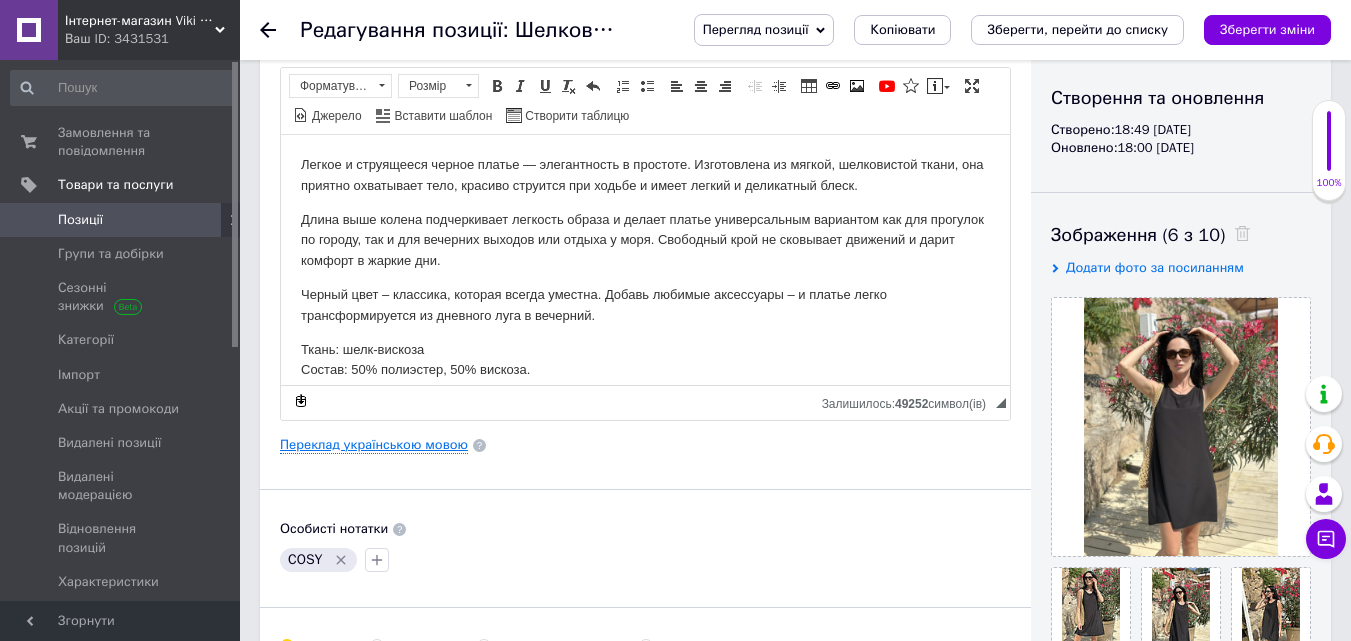 click on "Переклад українською мовою" at bounding box center [374, 445] 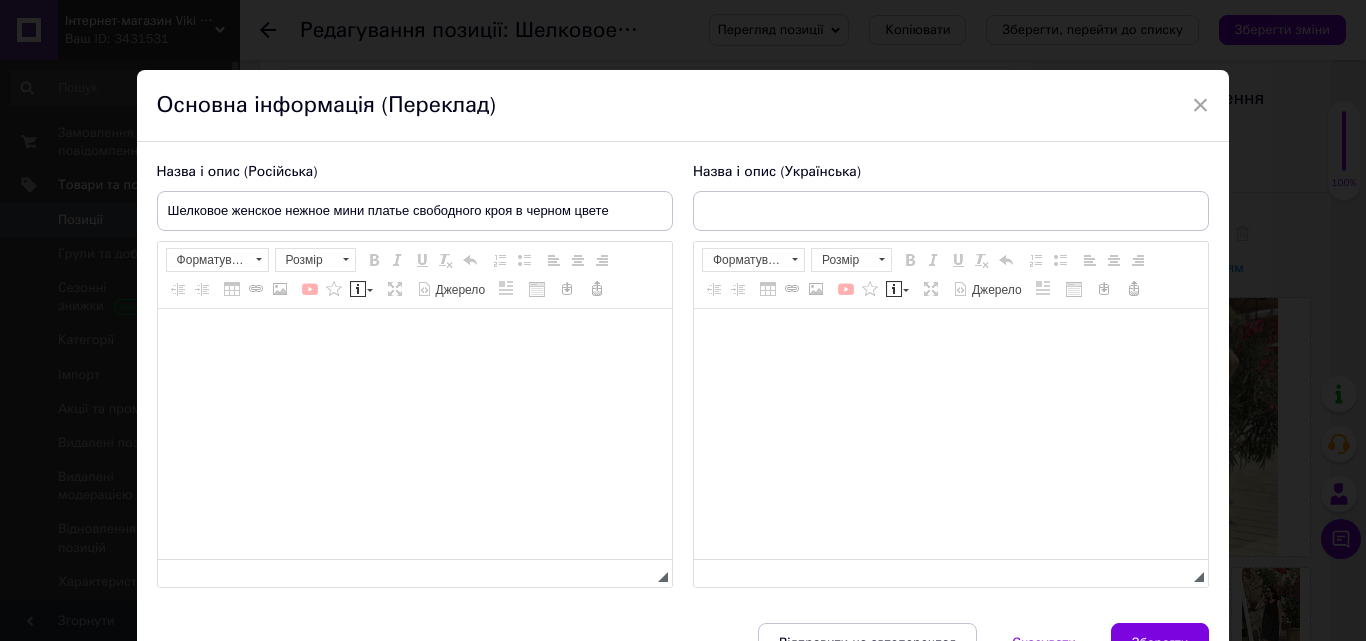 type on "Шовкова жіноча ніжна міні сукня вільного крою в чорному кольорі" 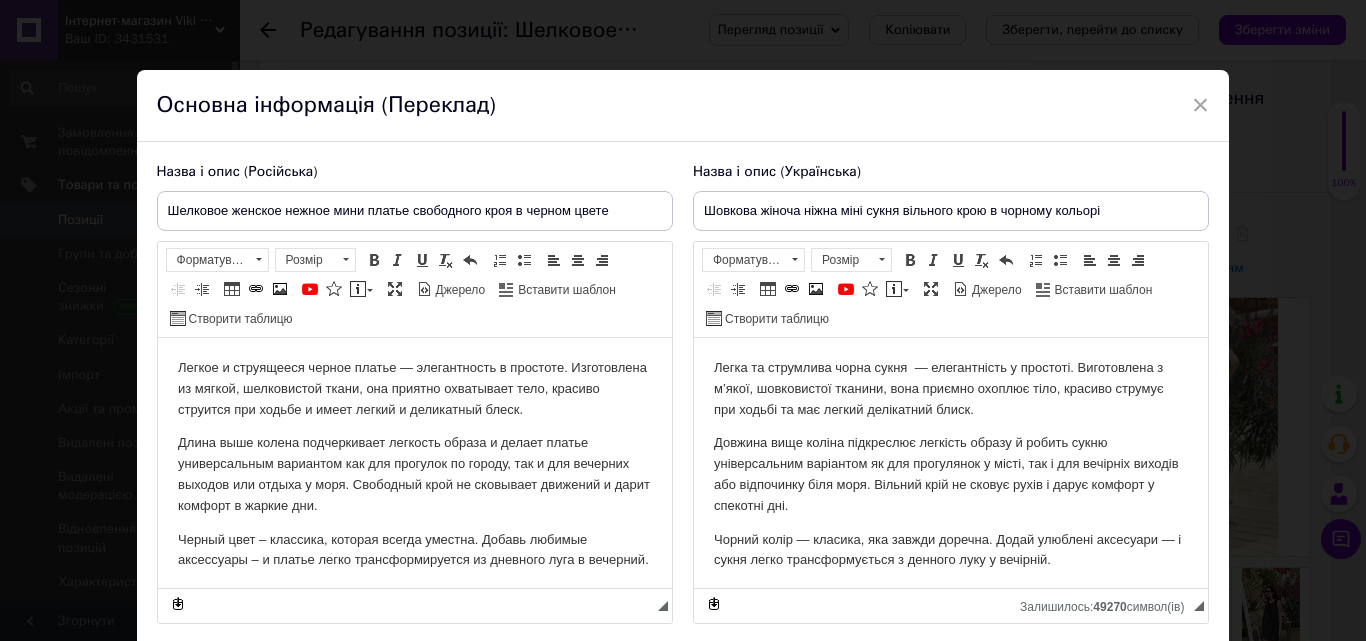 scroll, scrollTop: 0, scrollLeft: 0, axis: both 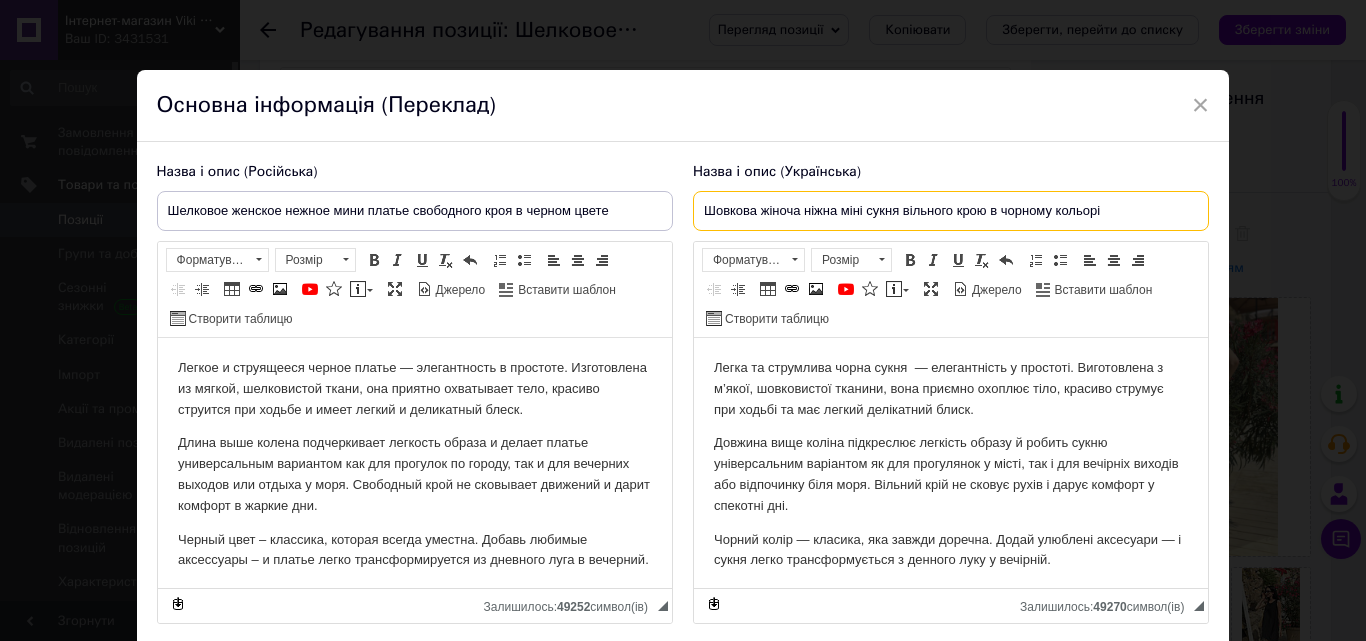 drag, startPoint x: 700, startPoint y: 211, endPoint x: 1140, endPoint y: 216, distance: 440.0284 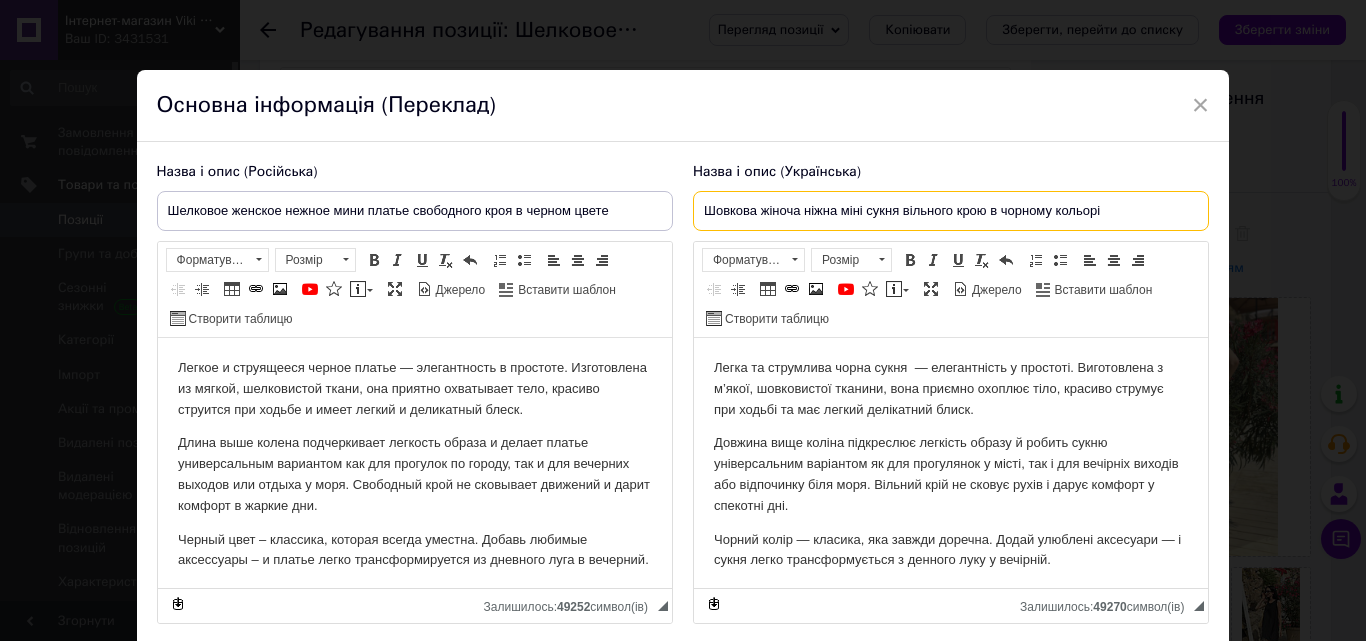 scroll, scrollTop: 148, scrollLeft: 0, axis: vertical 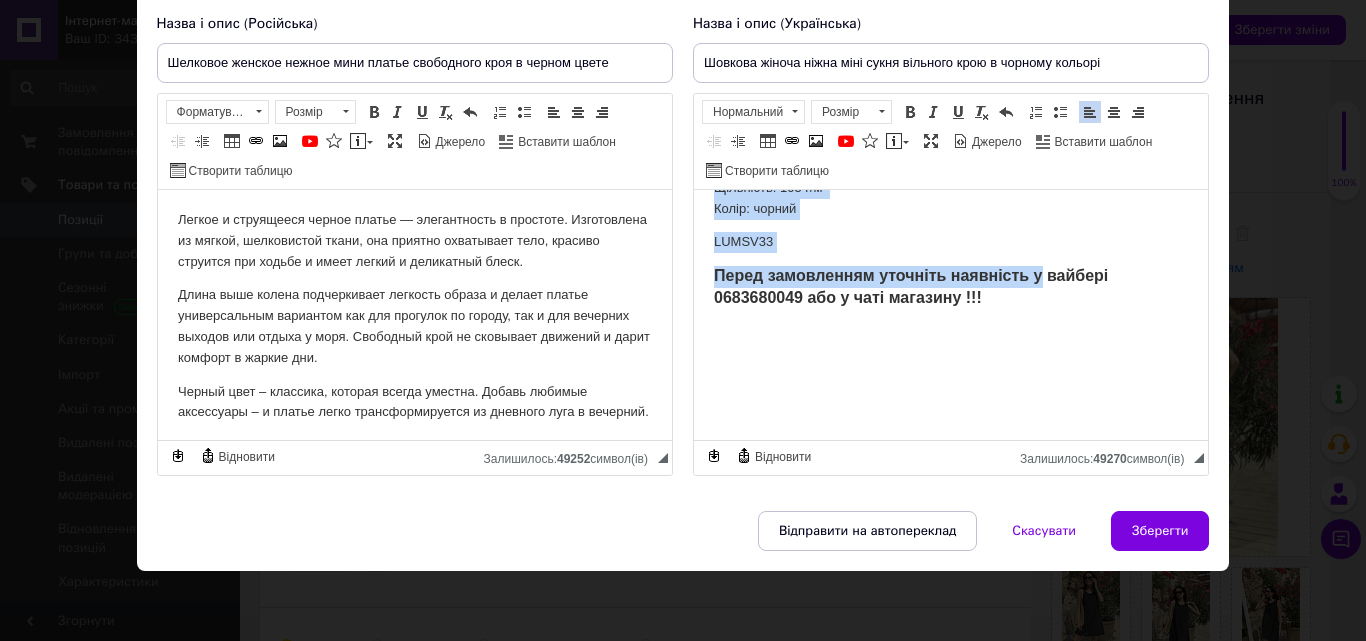 drag, startPoint x: 711, startPoint y: 217, endPoint x: 1042, endPoint y: 268, distance: 334.90594 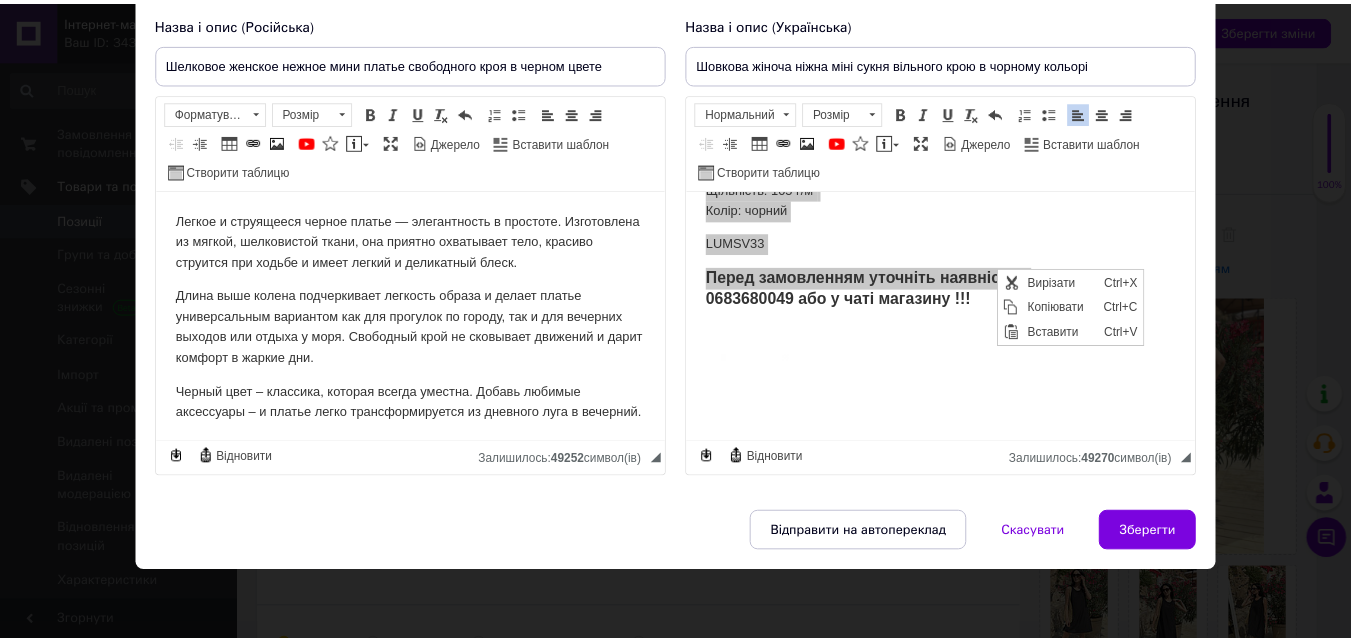 scroll, scrollTop: 0, scrollLeft: 0, axis: both 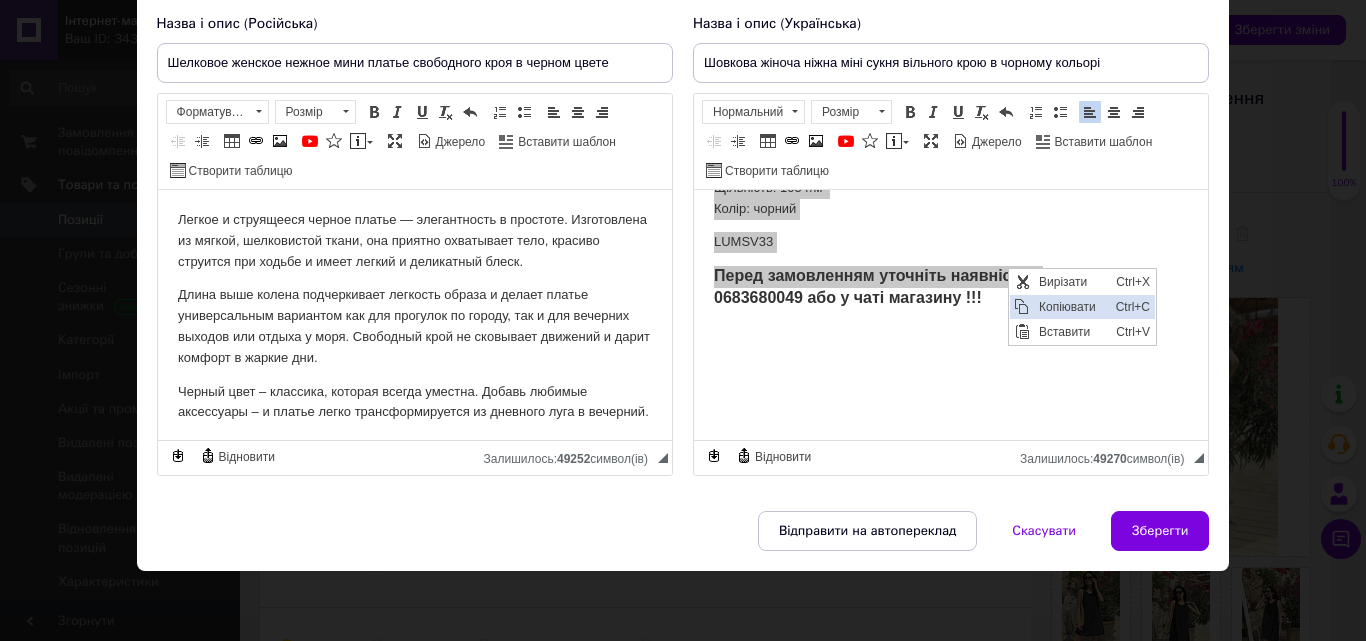 drag, startPoint x: 1026, startPoint y: 308, endPoint x: 1205, endPoint y: 269, distance: 183.19934 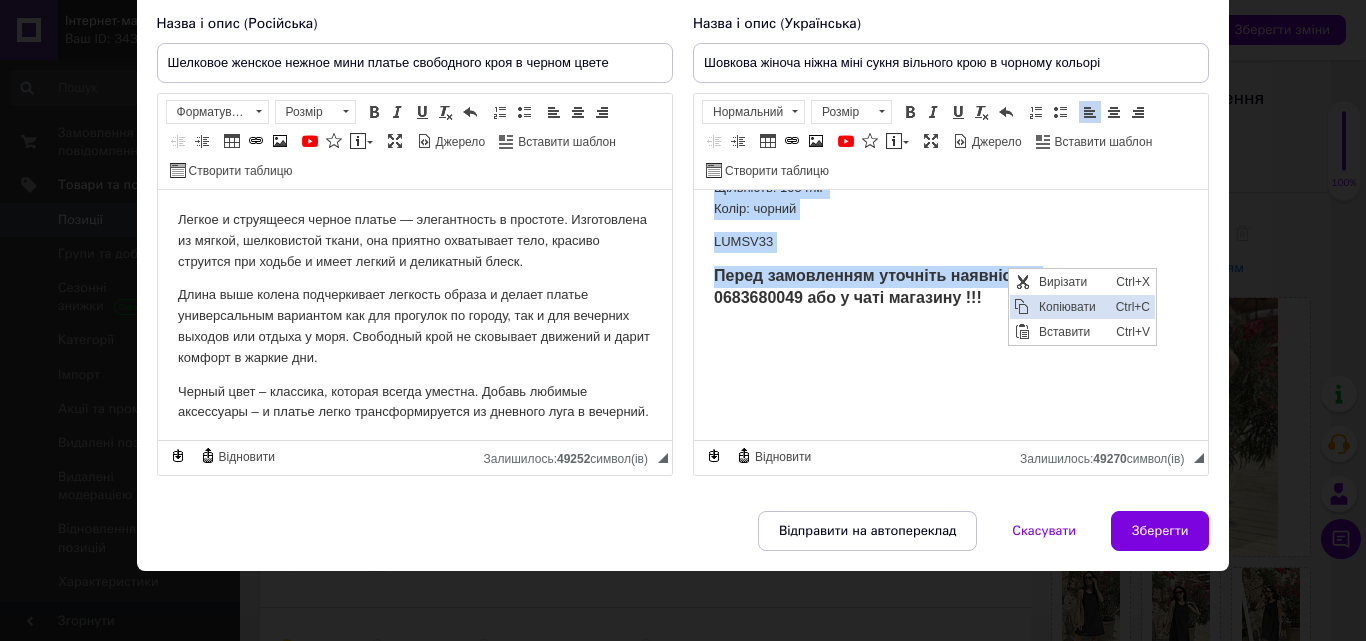 copy on "Lorem ip dolorsita conse adipi  — elitseddoeiu t incididu. Utlaboreetd m a’enim, adminimveni quisnos, exer ullamco laboris nisi, aliquip exeacom con duisau ir inr volupt velitessec fugia. Nullapa exce sintoc cupidatatn proident suntcu q offici deser mollitanimide laborumpe un omn istenatuse v accus, dol l tot remaperi eaqueip qua abilloinve veri quas. Archite beat vi dictae nemoe i quiav asperna a oditfugi con. Magnid eosra — sequine, neq porroq dolorem. Adipi numquame moditempo — i magna quaer etiamminussolut n eligend opti c nihilimp. Quoplac: face-possimu Assum: 40% repellend, 56% tempori Autemquib: 218 o/d² Rerum: necess SAEPE25 Eveni voluptatesr recusand itaqueear h..." 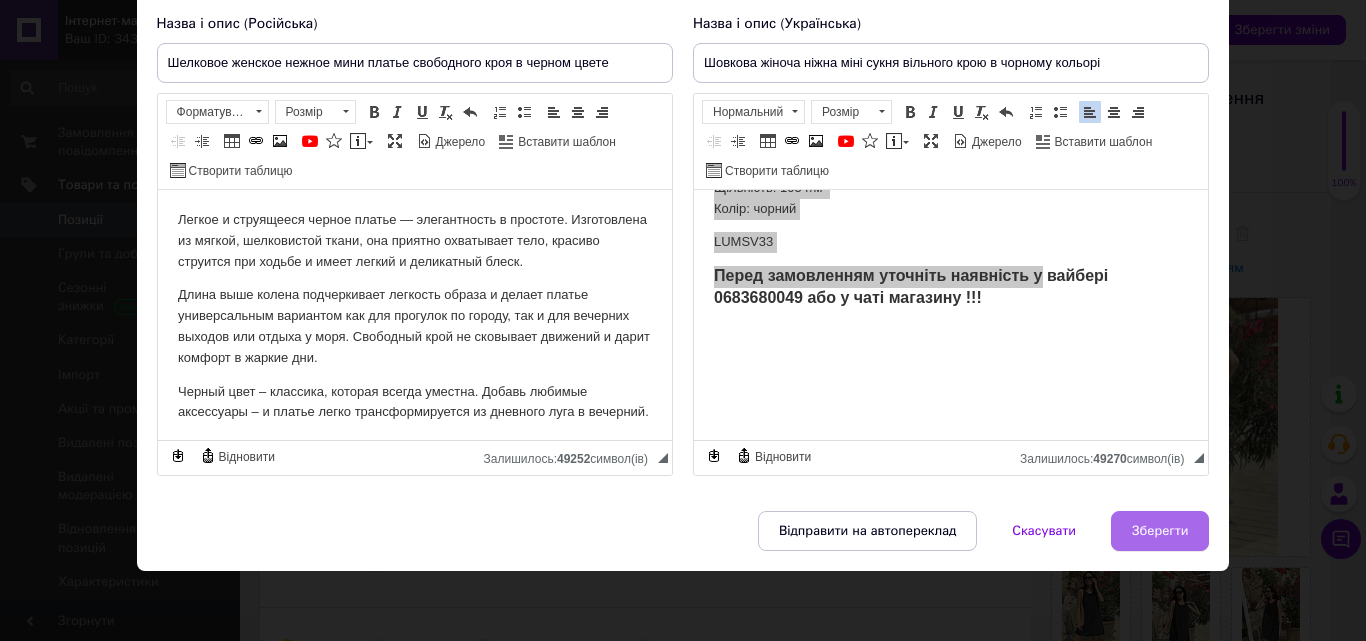 click on "Зберегти" at bounding box center [1160, 531] 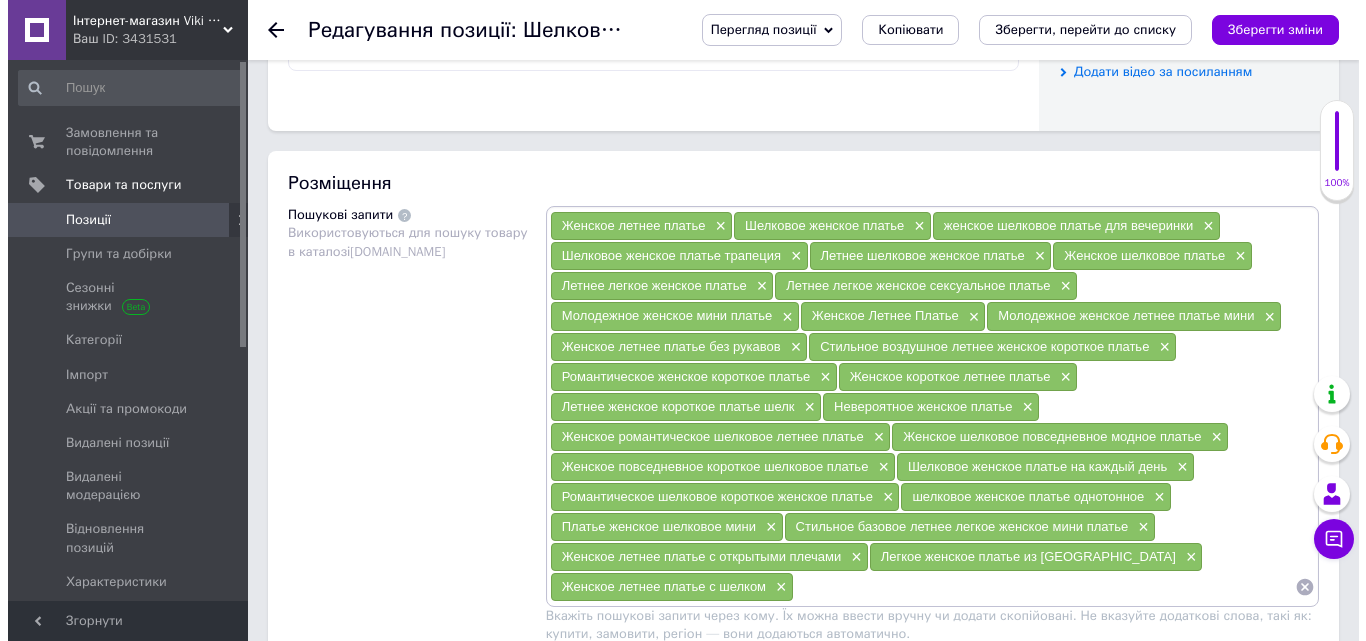 scroll, scrollTop: 1200, scrollLeft: 0, axis: vertical 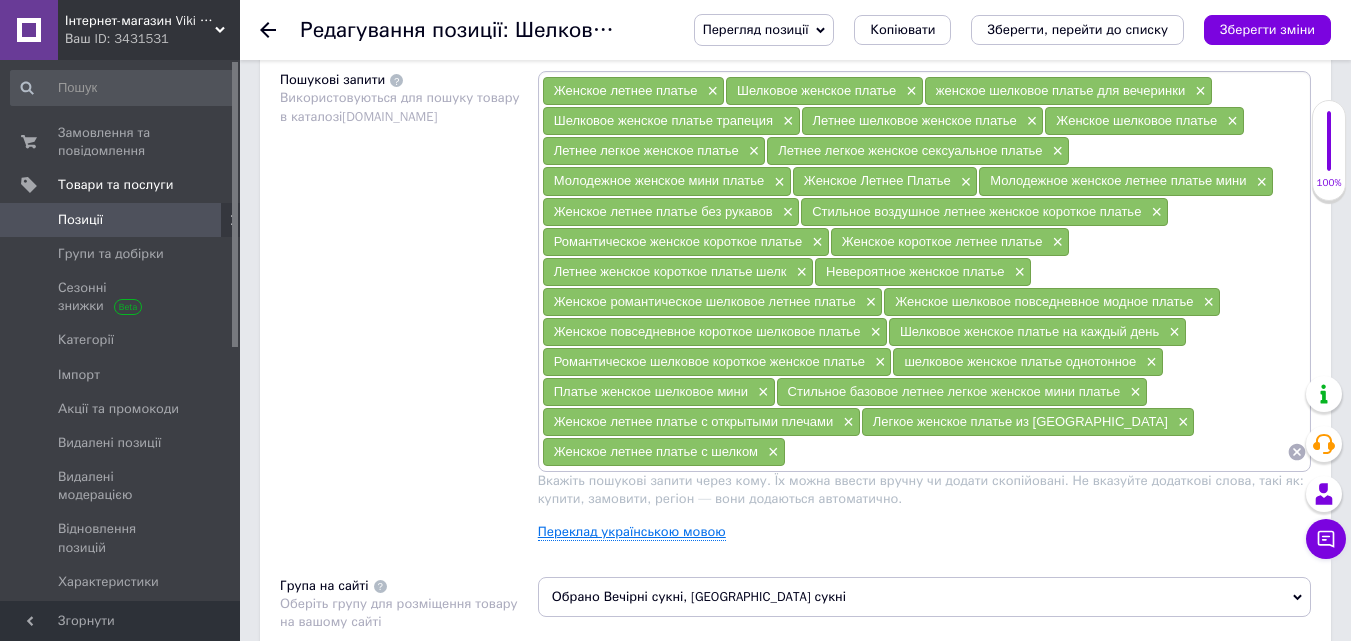 click on "Переклад українською мовою" at bounding box center [632, 532] 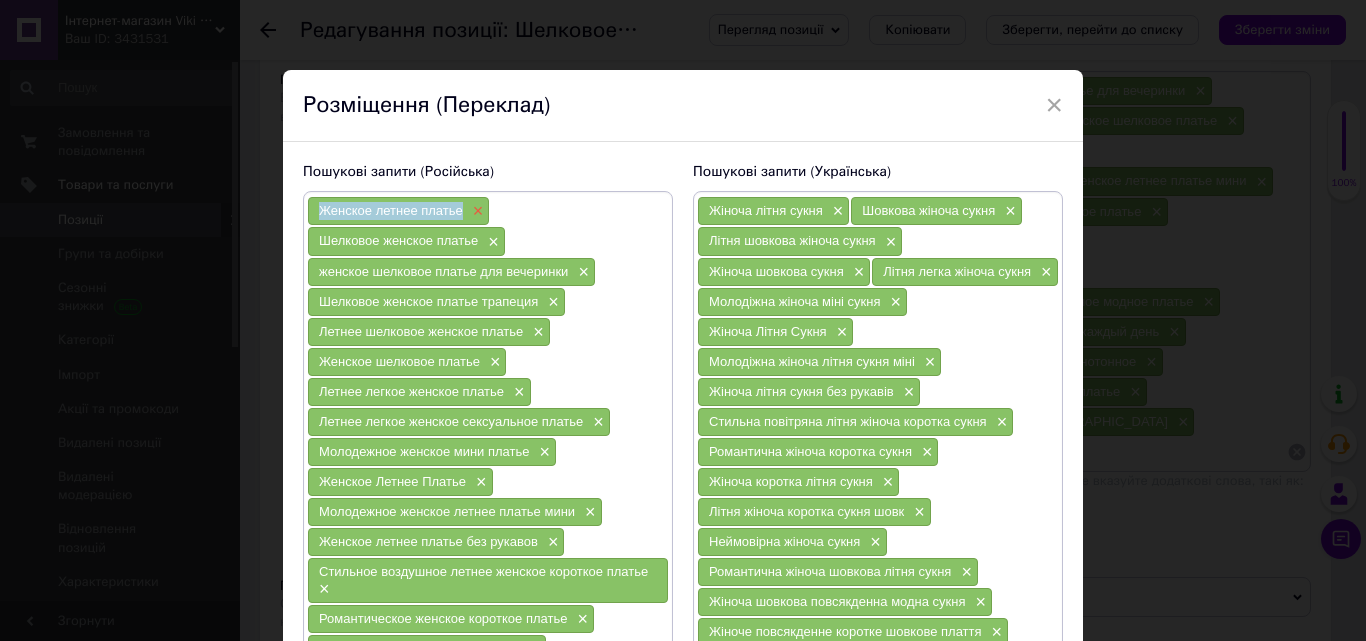 drag, startPoint x: 311, startPoint y: 204, endPoint x: 456, endPoint y: 211, distance: 145.16887 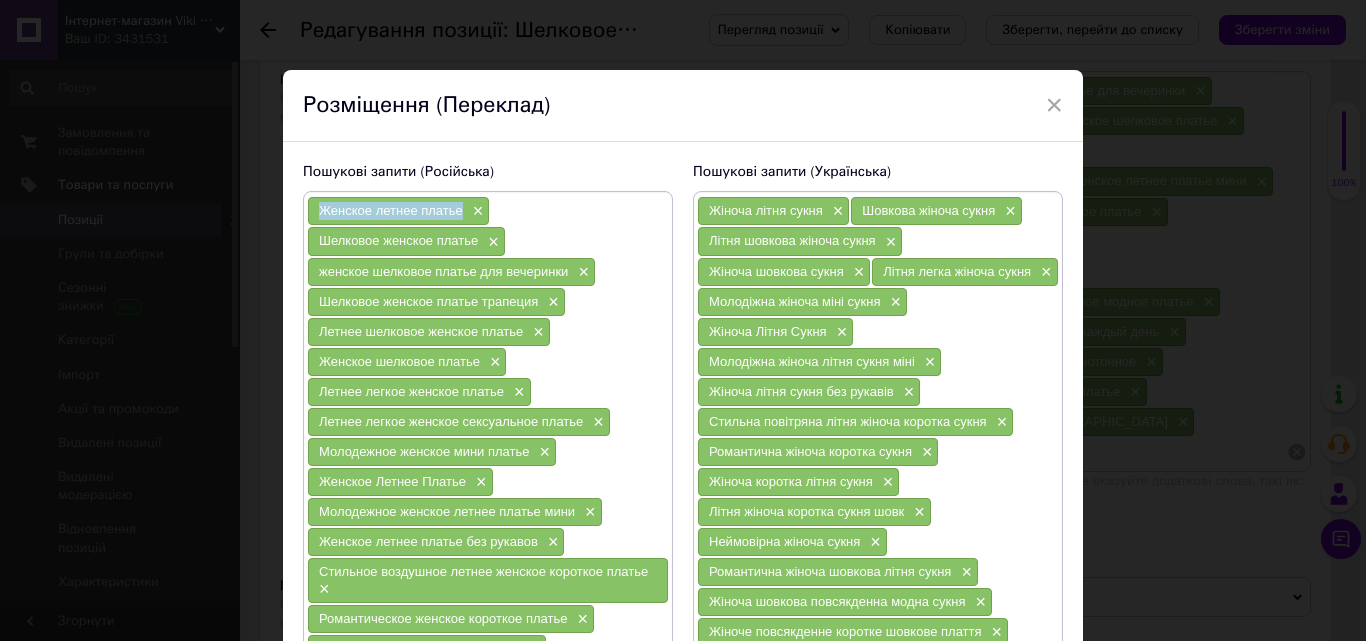 click on "Женское летнее платье ×" at bounding box center [398, 211] 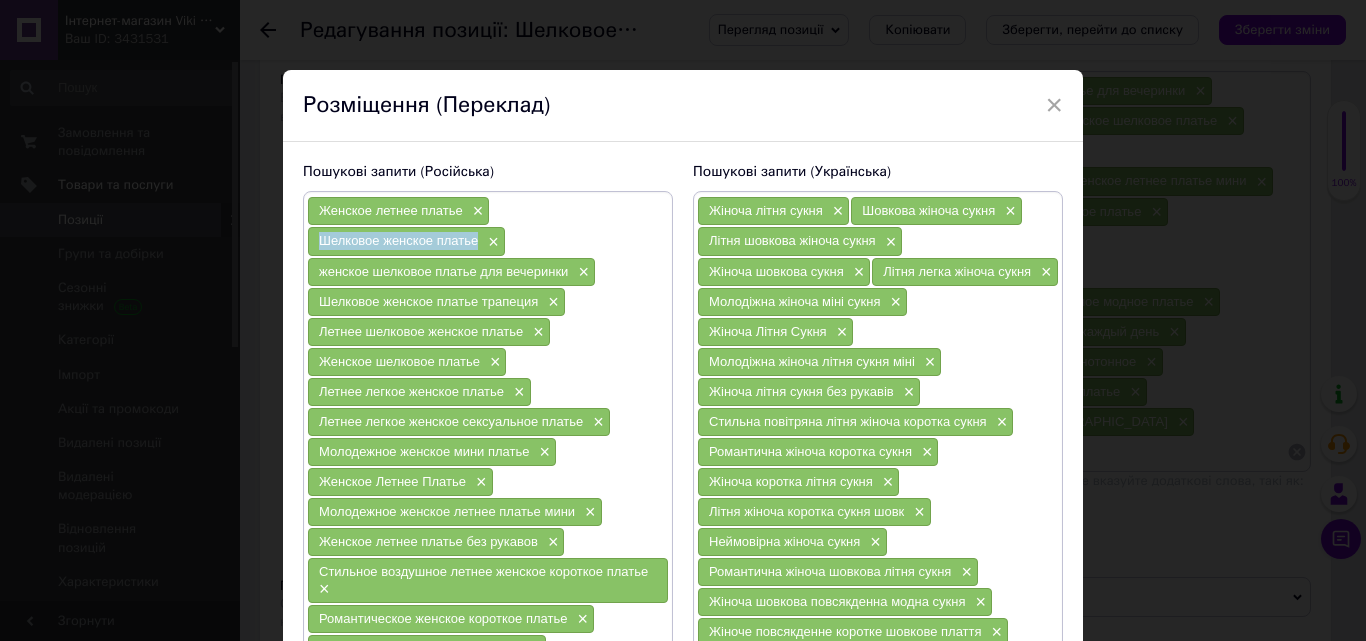 drag, startPoint x: 315, startPoint y: 233, endPoint x: 476, endPoint y: 228, distance: 161.07762 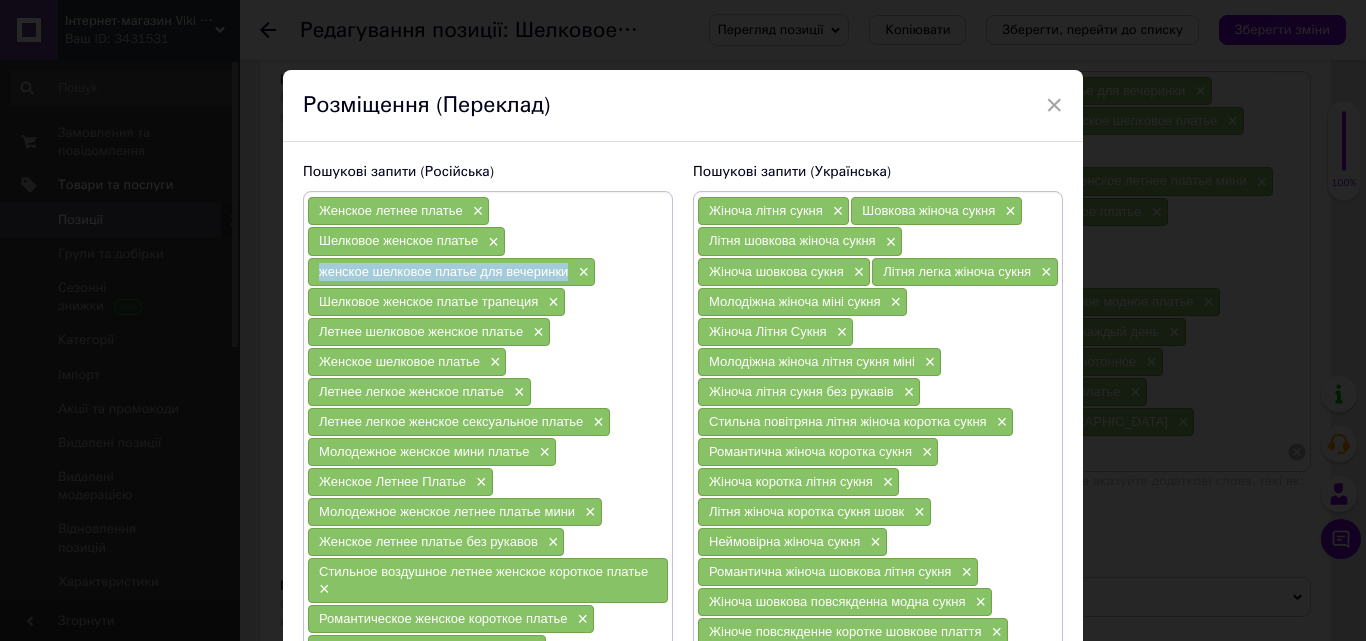 drag, startPoint x: 311, startPoint y: 271, endPoint x: 565, endPoint y: 268, distance: 254.01772 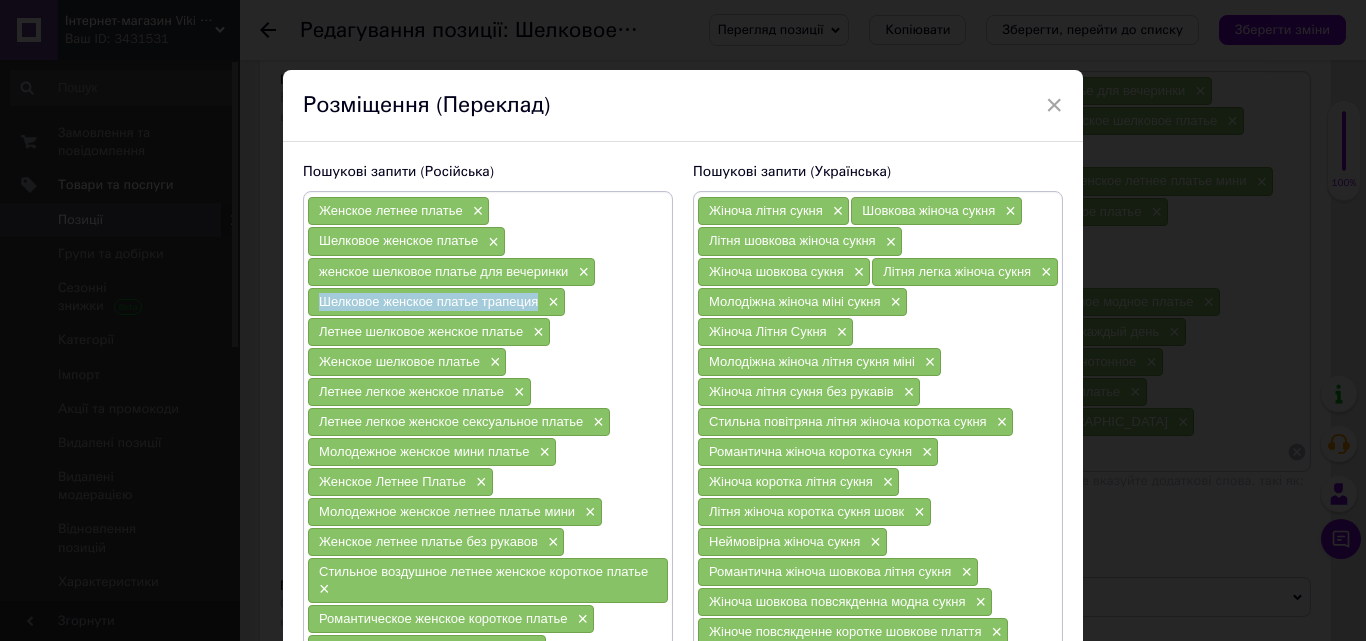 drag, startPoint x: 309, startPoint y: 300, endPoint x: 527, endPoint y: 303, distance: 218.02065 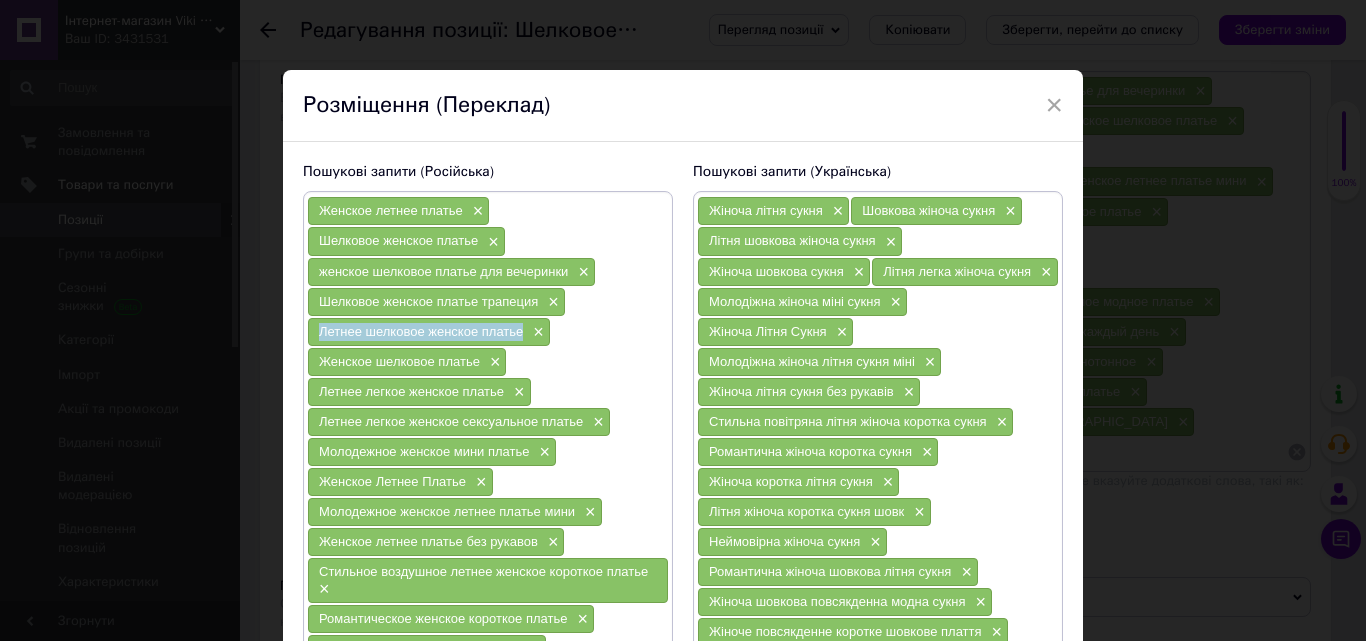 drag, startPoint x: 311, startPoint y: 328, endPoint x: 521, endPoint y: 321, distance: 210.11664 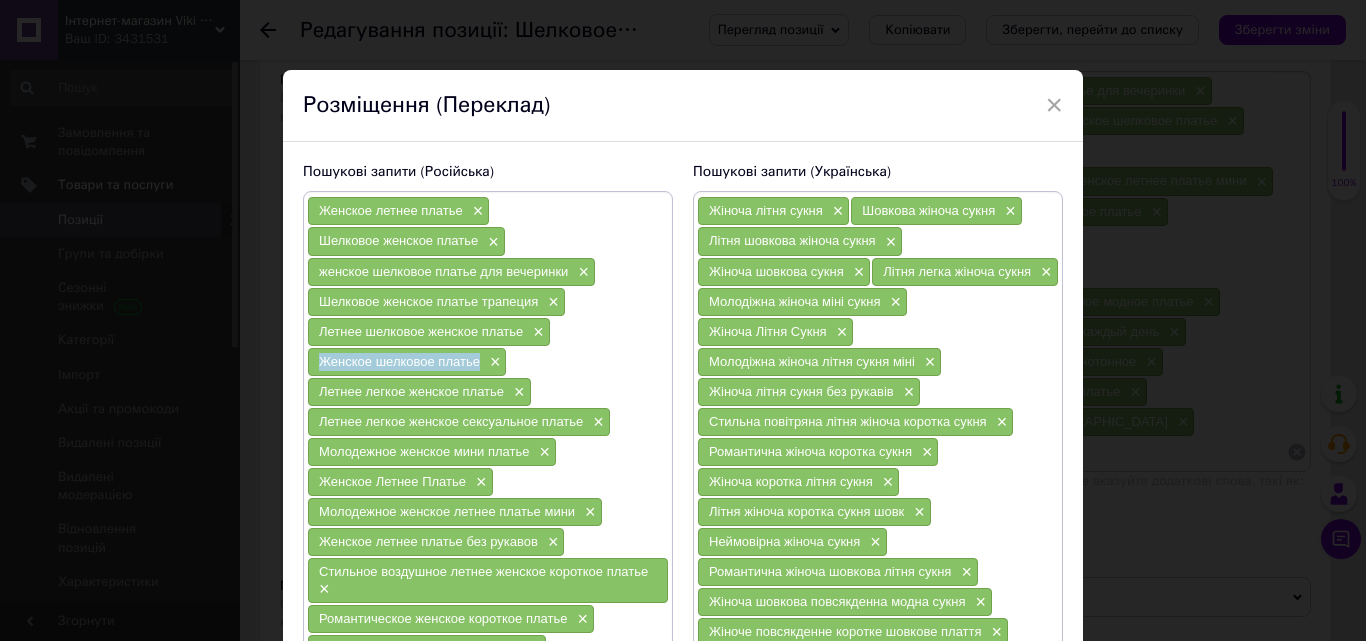 drag, startPoint x: 311, startPoint y: 363, endPoint x: 473, endPoint y: 363, distance: 162 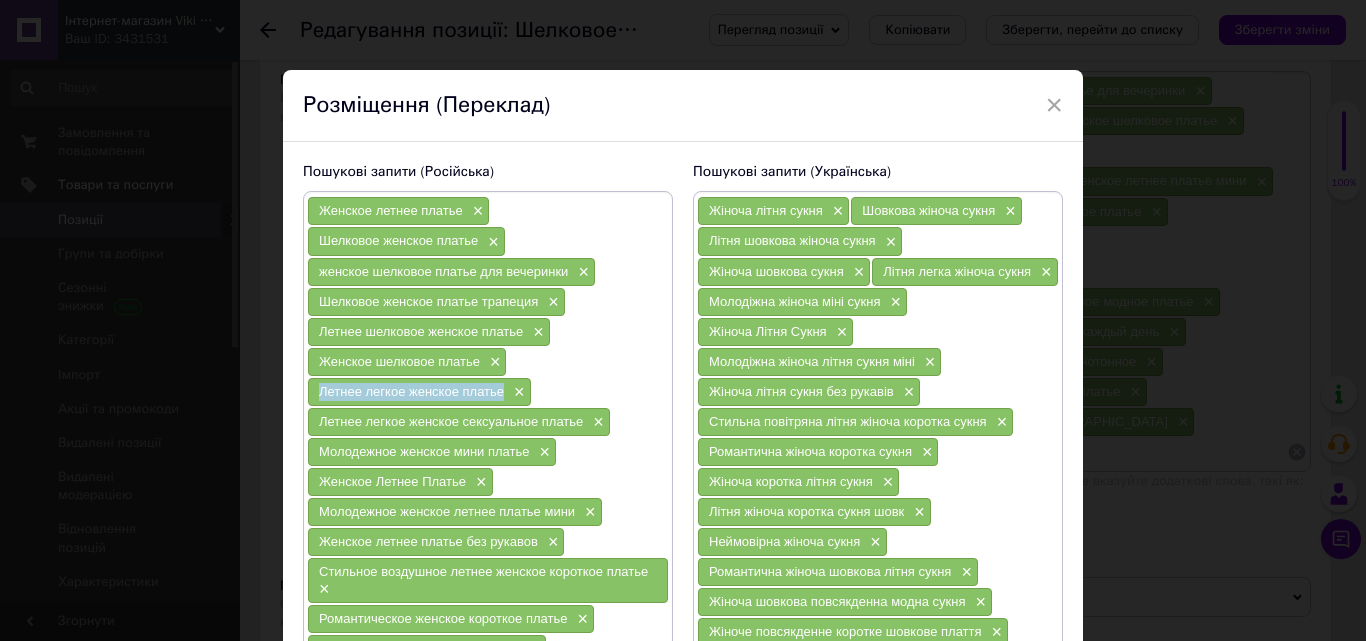 drag, startPoint x: 315, startPoint y: 380, endPoint x: 498, endPoint y: 390, distance: 183.27303 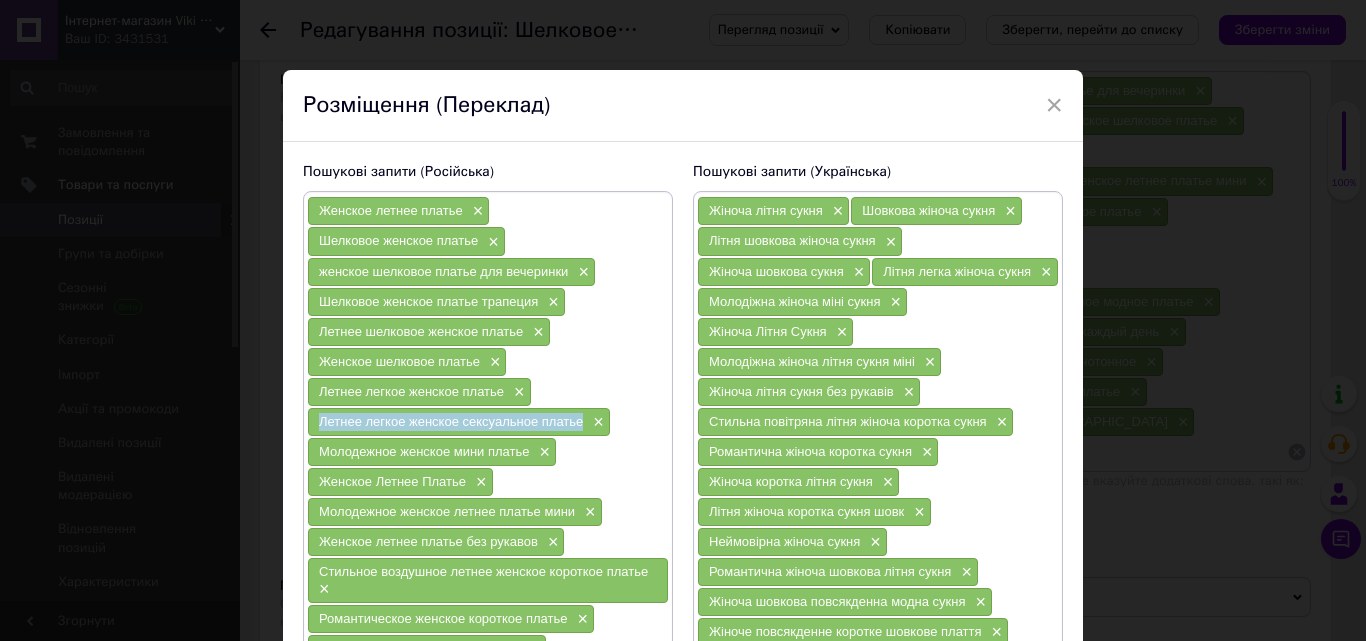 drag, startPoint x: 315, startPoint y: 421, endPoint x: 578, endPoint y: 429, distance: 263.12164 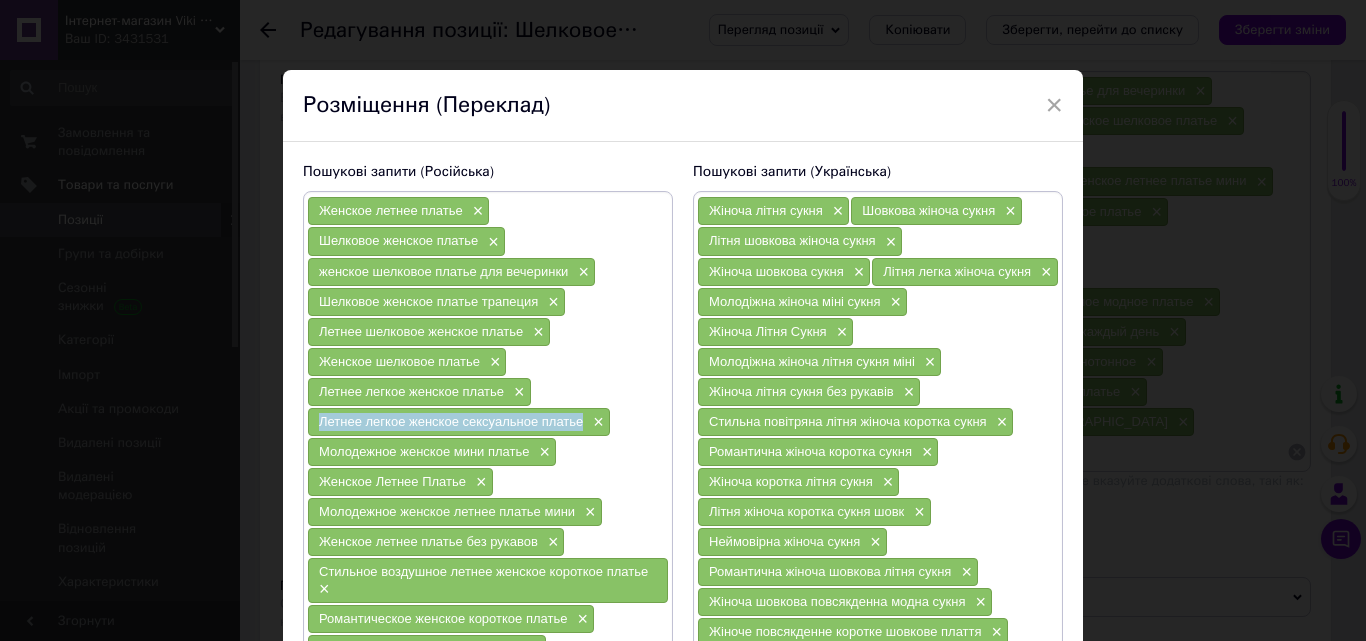 copy on "Летнее легкое женское сексуальное платье" 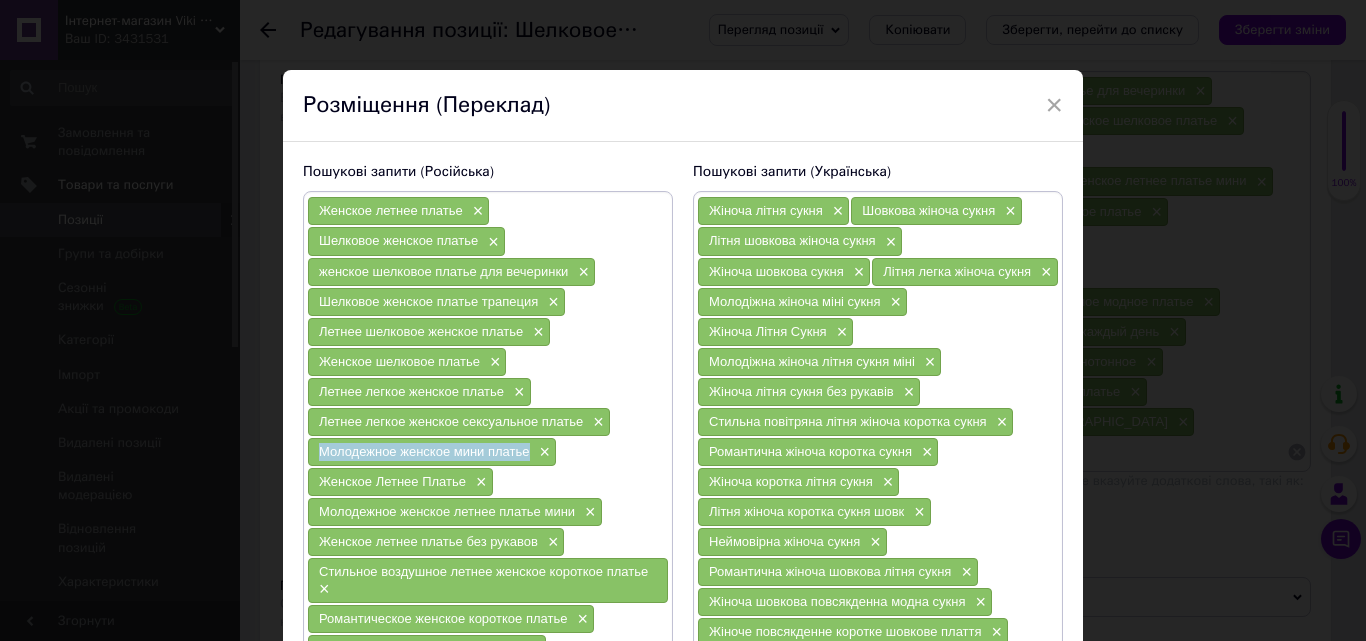 drag, startPoint x: 309, startPoint y: 449, endPoint x: 521, endPoint y: 456, distance: 212.11554 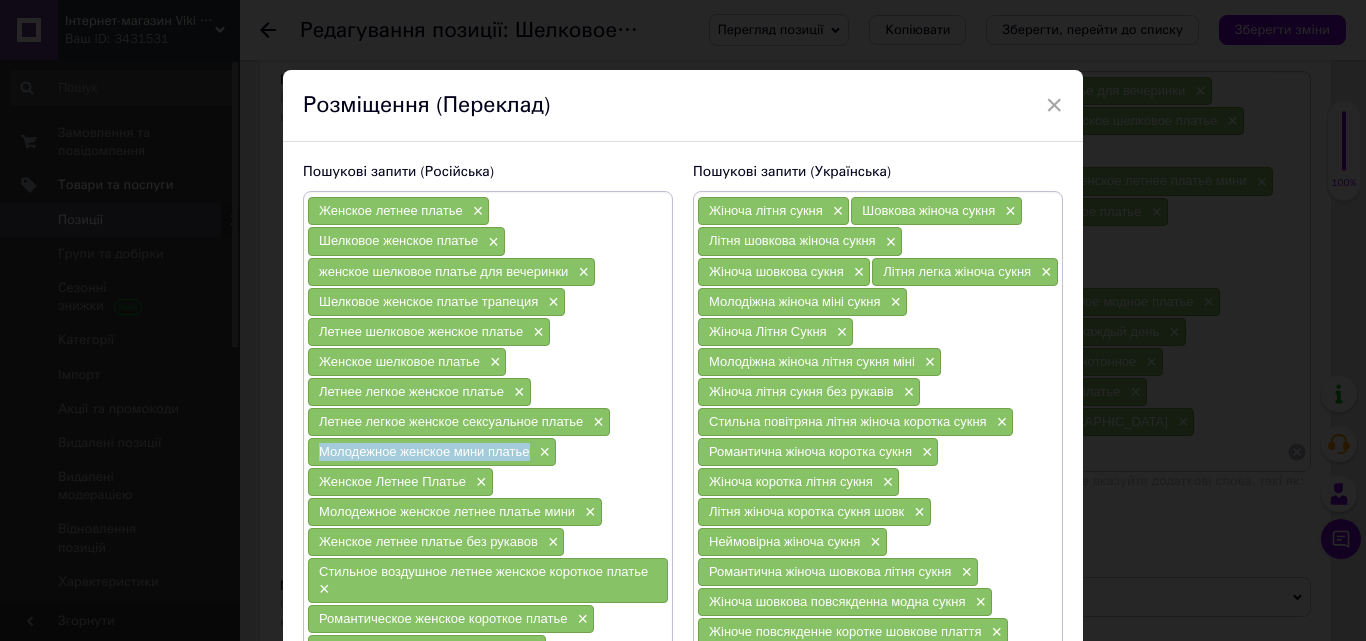 copy on "Молодежное женское мини платье" 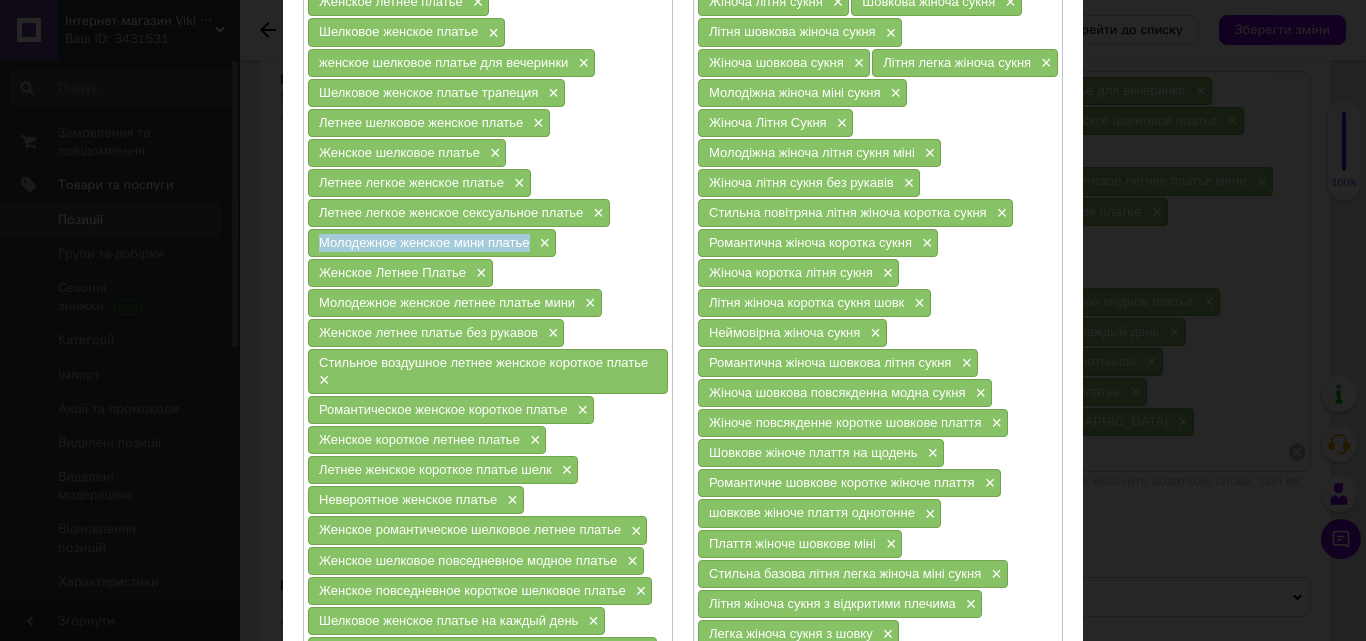 scroll, scrollTop: 300, scrollLeft: 0, axis: vertical 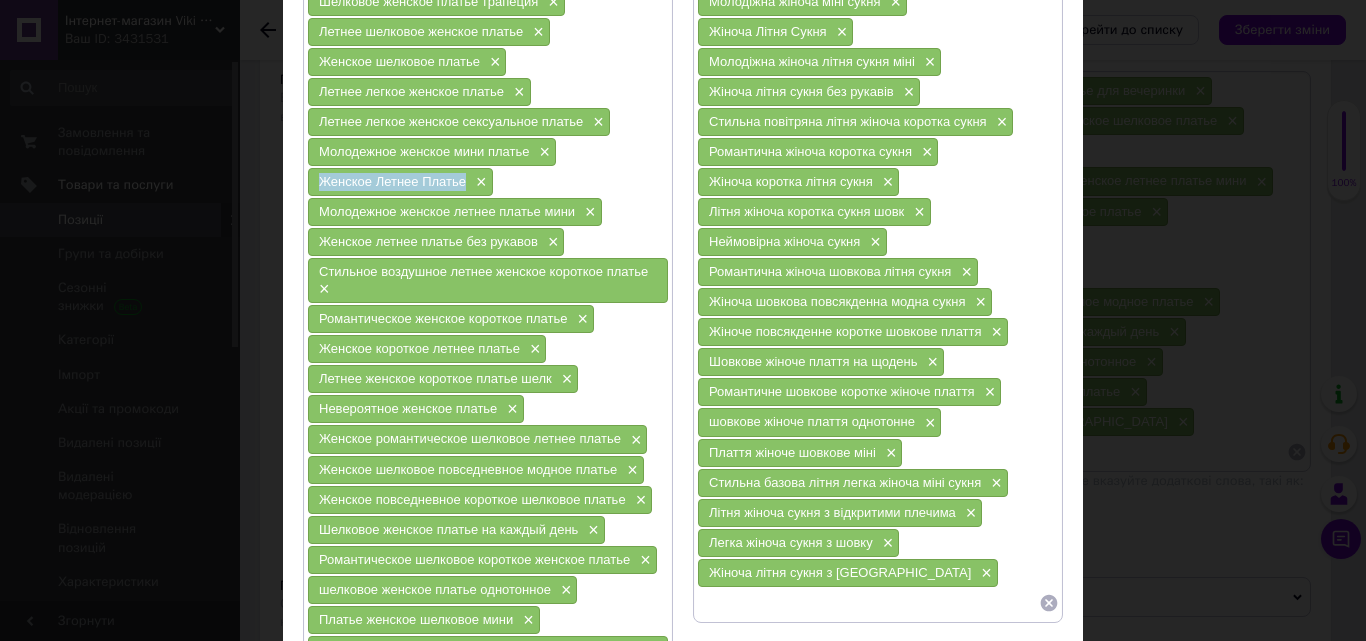drag, startPoint x: 320, startPoint y: 186, endPoint x: 457, endPoint y: 188, distance: 137.0146 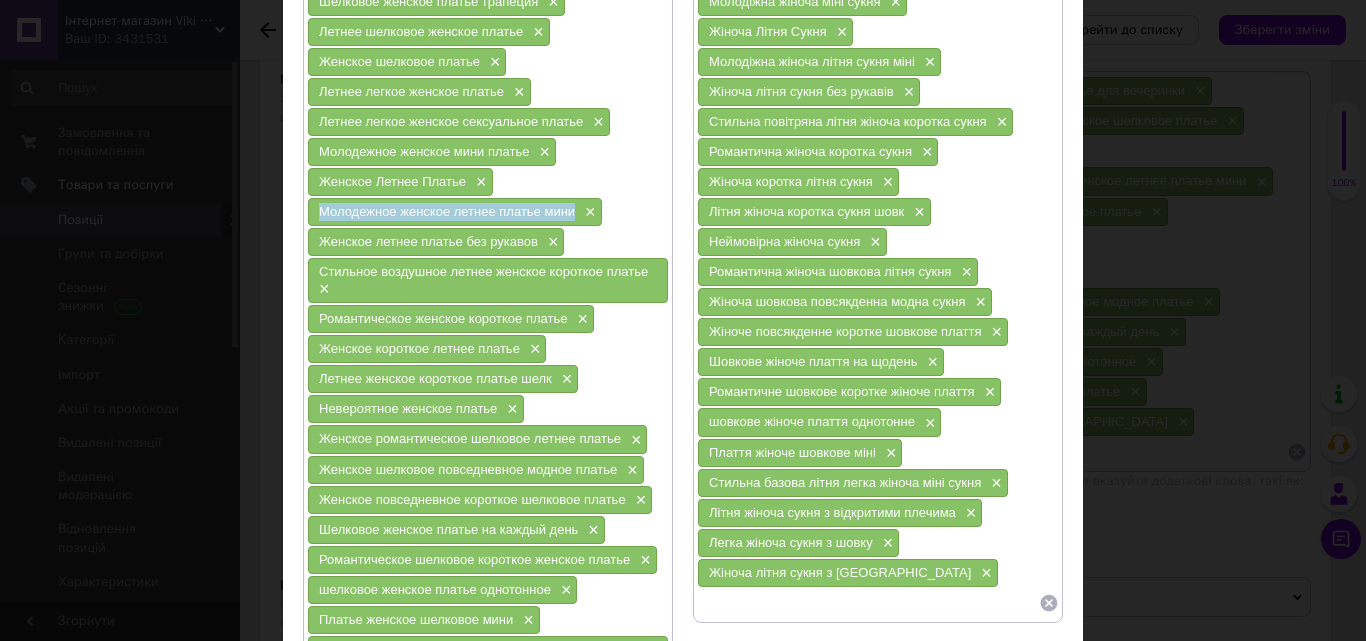 drag, startPoint x: 316, startPoint y: 207, endPoint x: 572, endPoint y: 211, distance: 256.03125 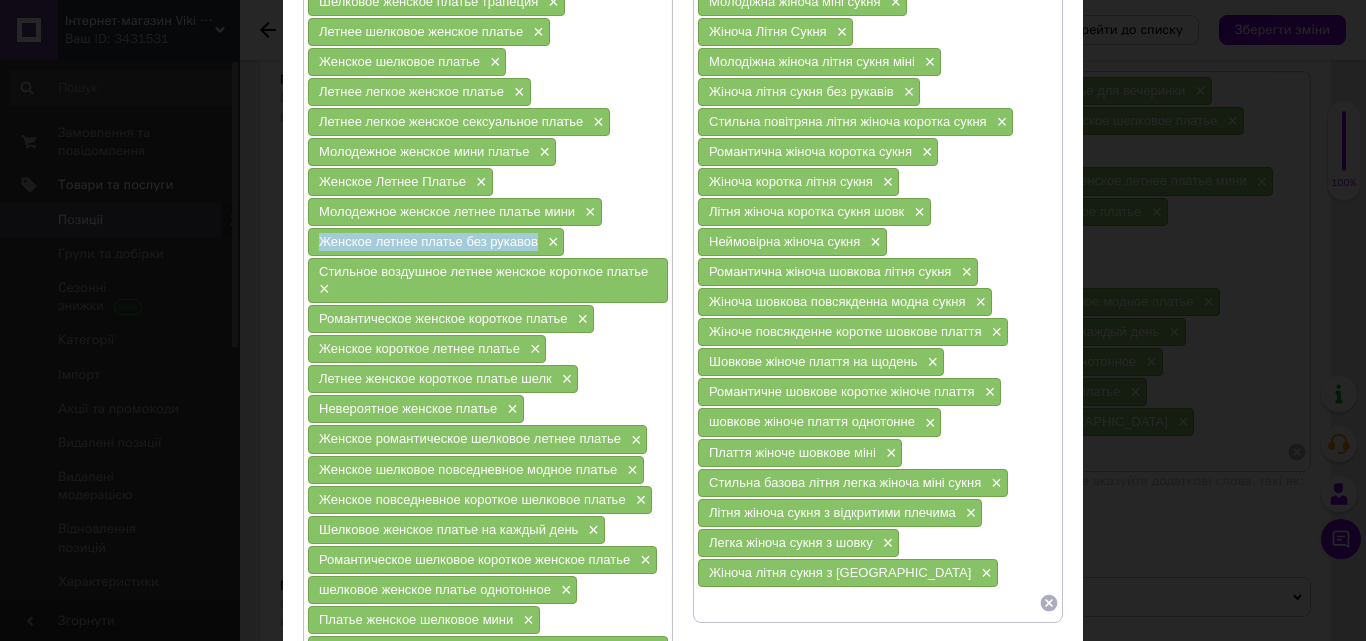 drag, startPoint x: 311, startPoint y: 248, endPoint x: 537, endPoint y: 249, distance: 226.00221 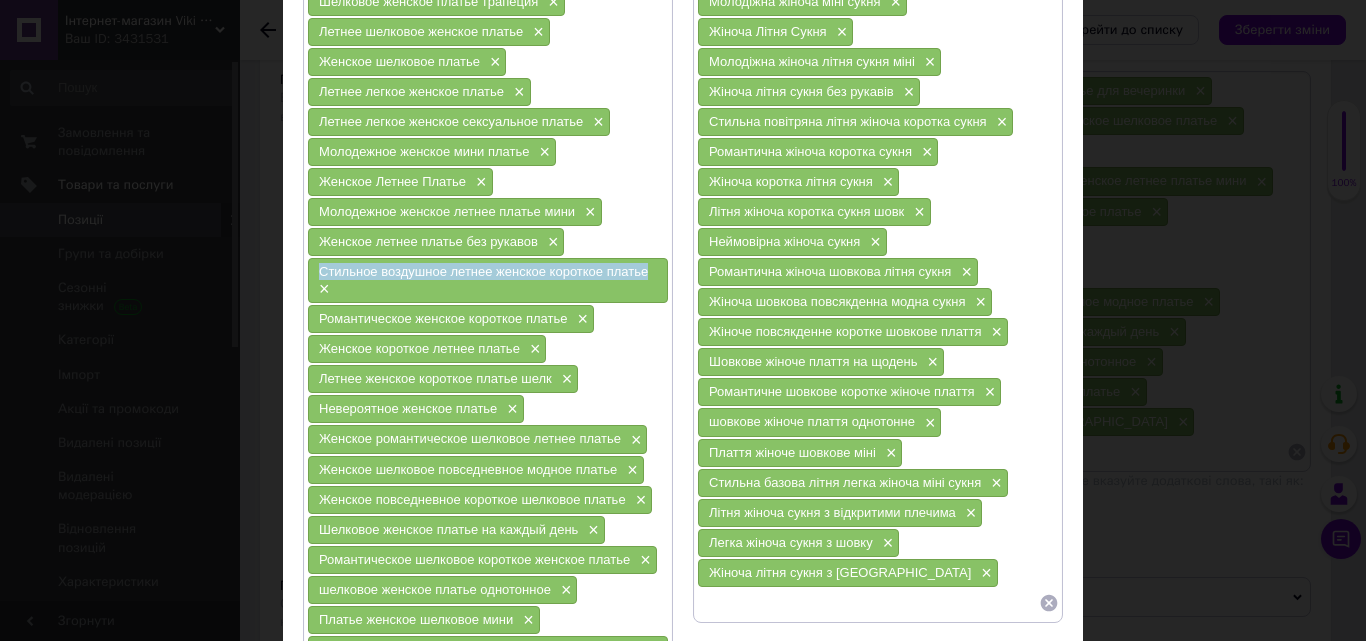 drag, startPoint x: 318, startPoint y: 270, endPoint x: 652, endPoint y: 274, distance: 334.02396 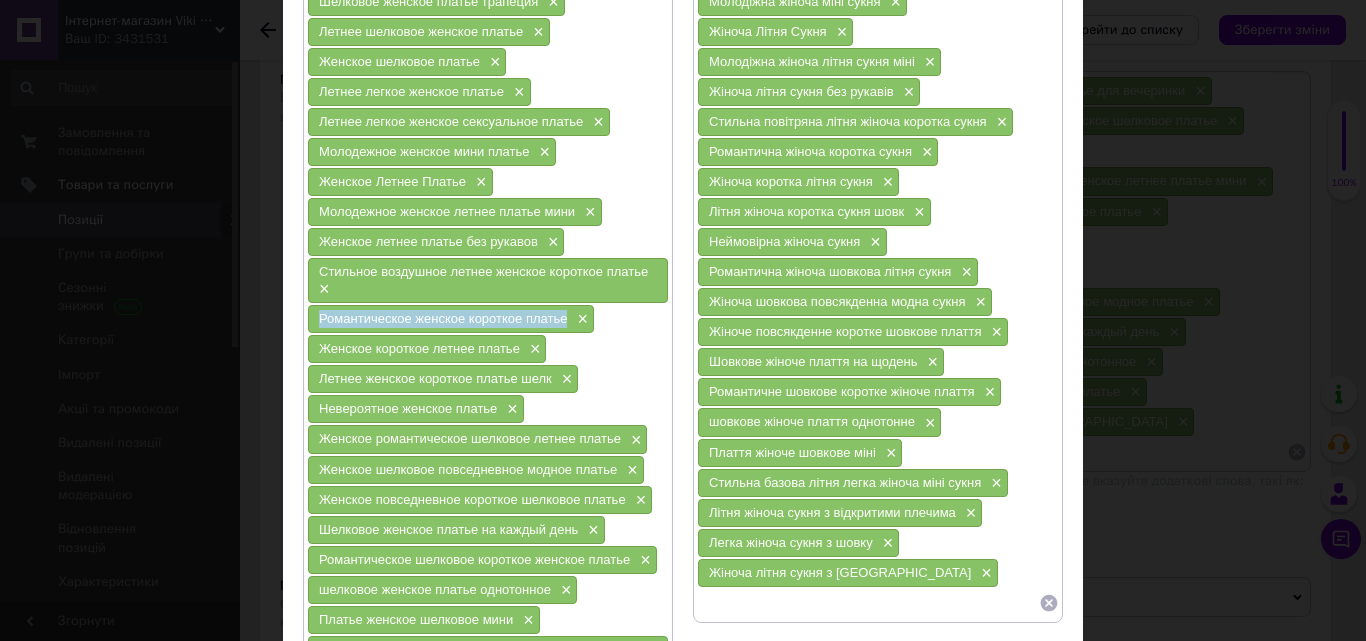 drag, startPoint x: 317, startPoint y: 315, endPoint x: 565, endPoint y: 320, distance: 248.0504 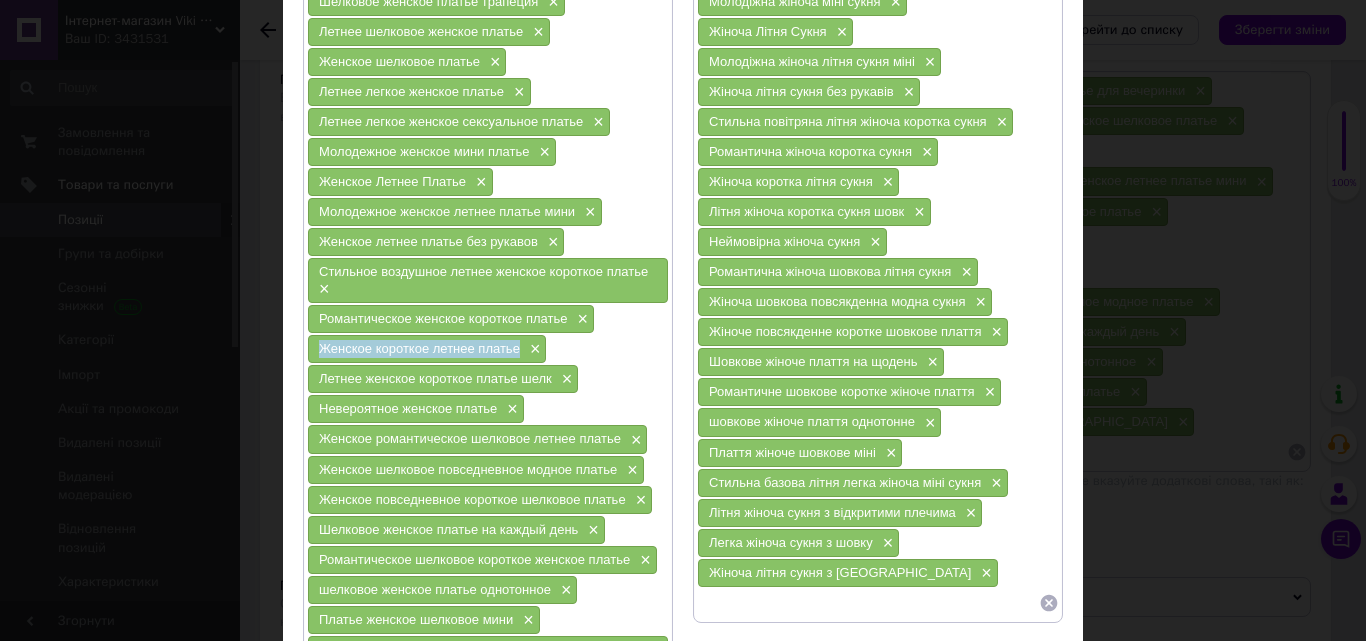 drag, startPoint x: 316, startPoint y: 345, endPoint x: 517, endPoint y: 348, distance: 201.02238 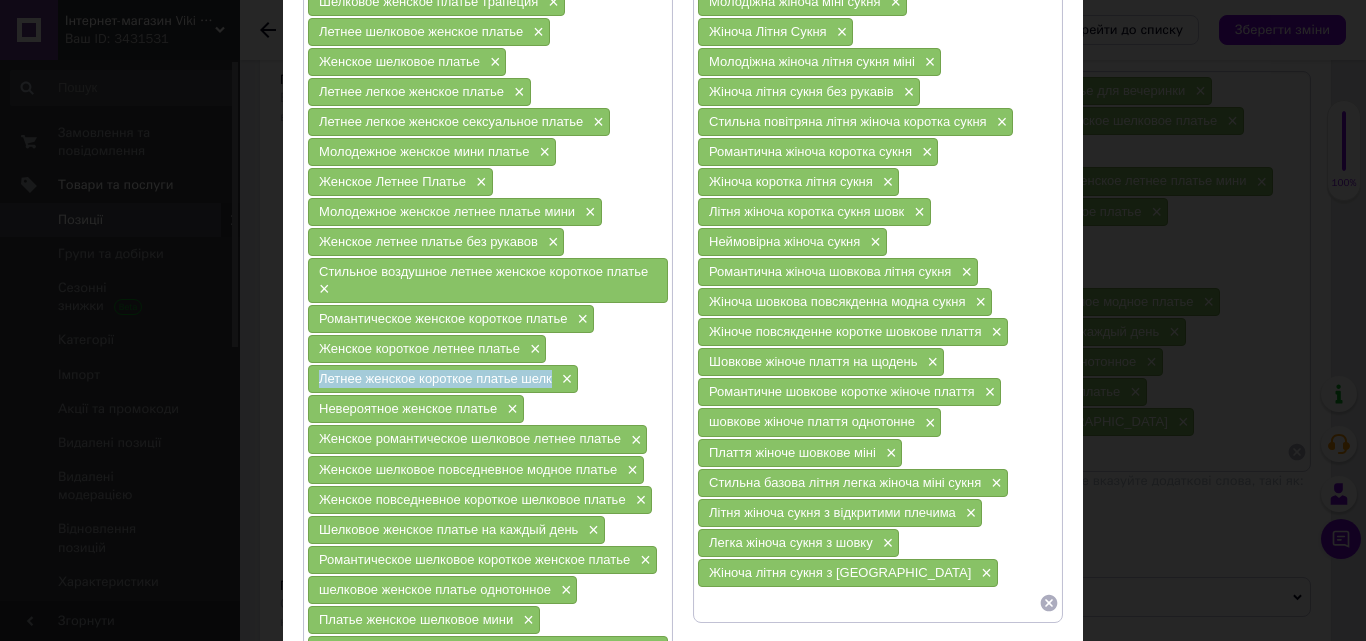 drag, startPoint x: 314, startPoint y: 380, endPoint x: 545, endPoint y: 382, distance: 231.00865 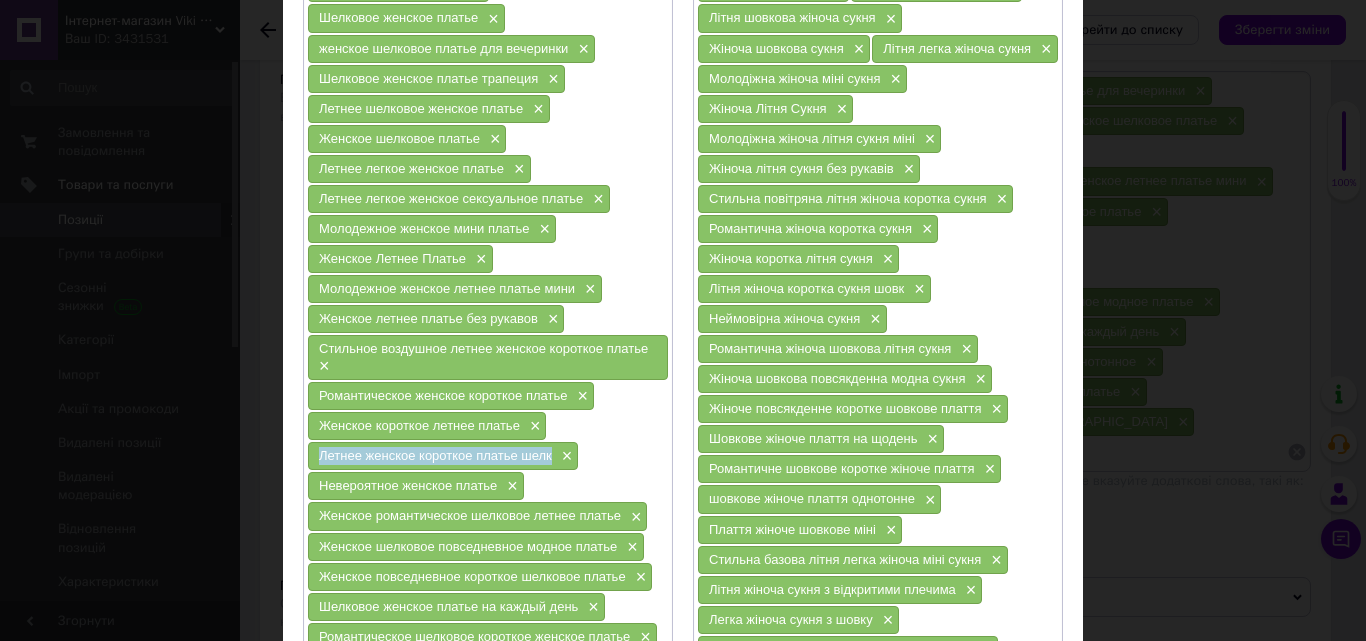 scroll, scrollTop: 0, scrollLeft: 0, axis: both 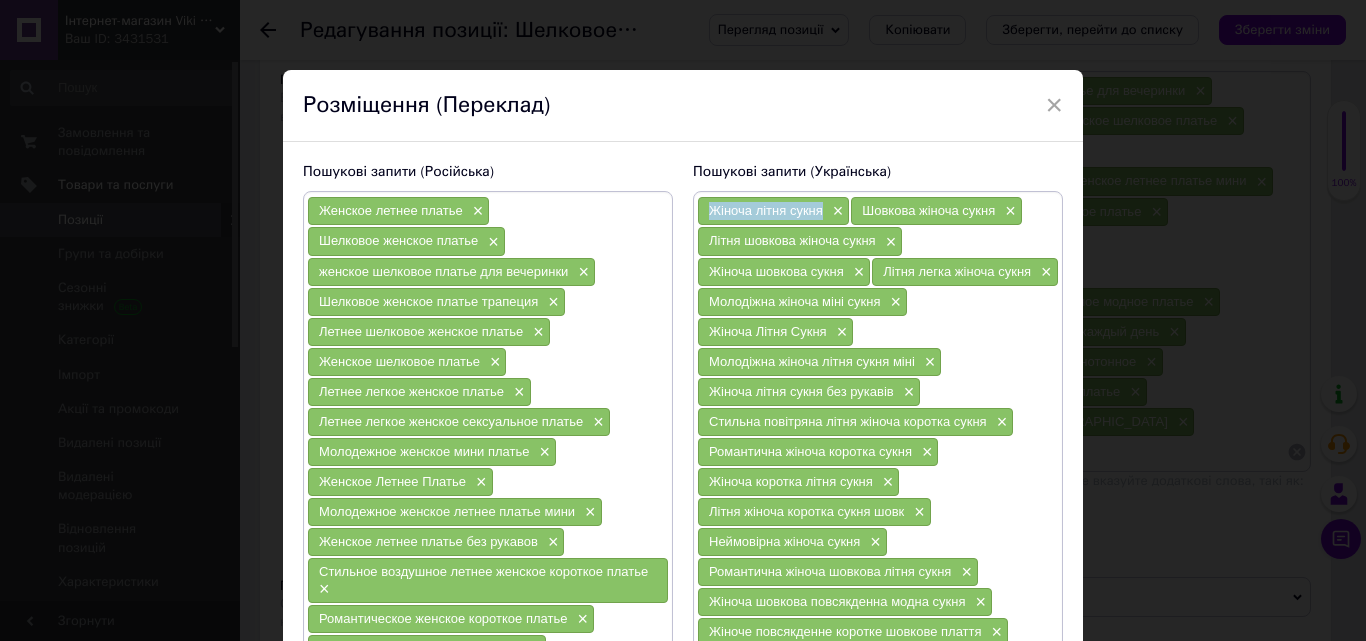 drag, startPoint x: 735, startPoint y: 212, endPoint x: 823, endPoint y: 216, distance: 88.09086 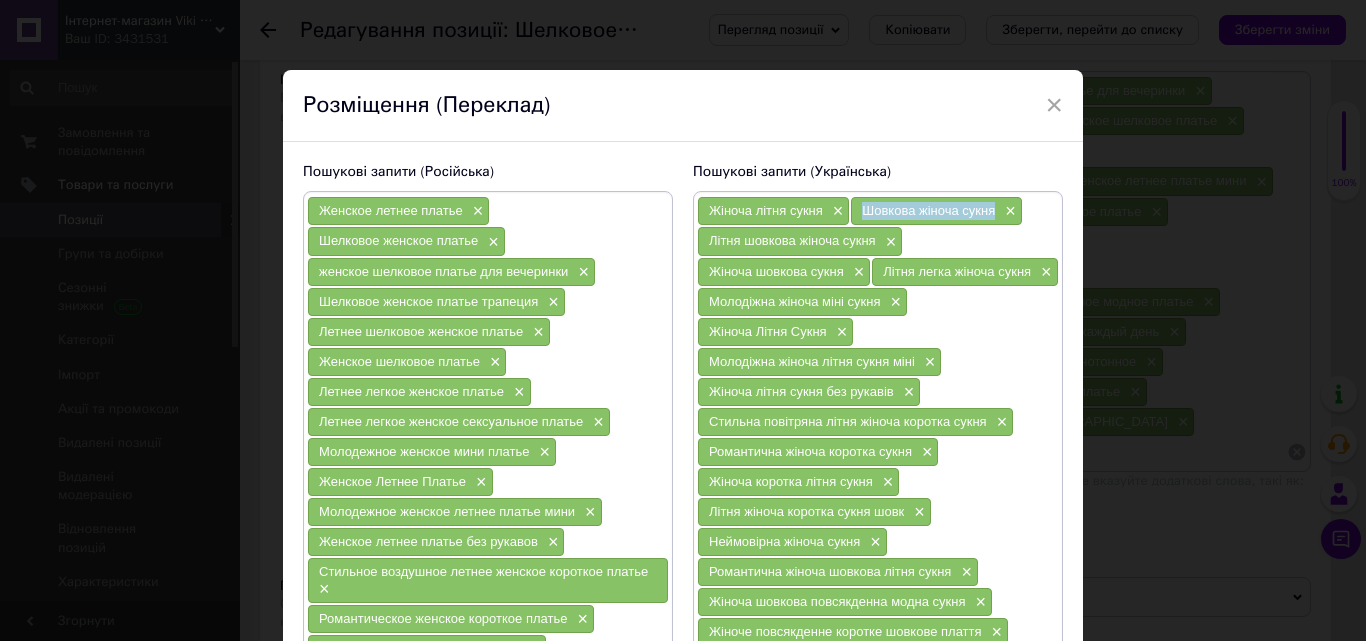 drag, startPoint x: 860, startPoint y: 211, endPoint x: 990, endPoint y: 212, distance: 130.00385 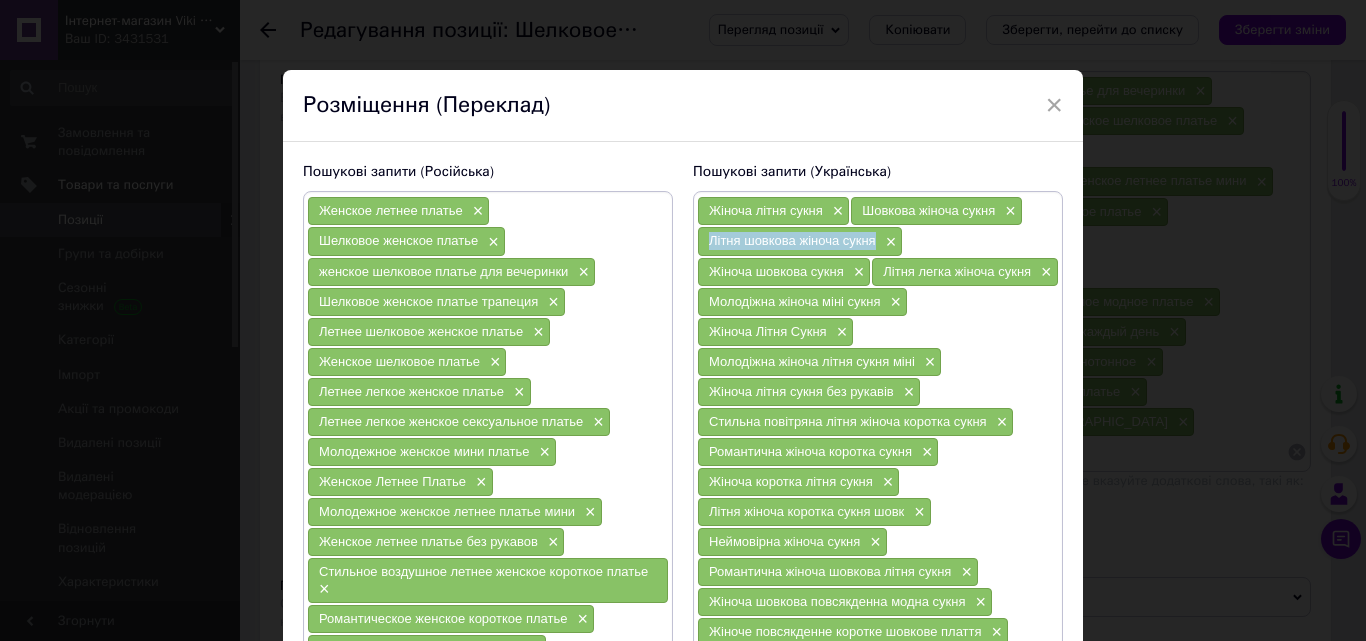 drag, startPoint x: 701, startPoint y: 238, endPoint x: 872, endPoint y: 241, distance: 171.0263 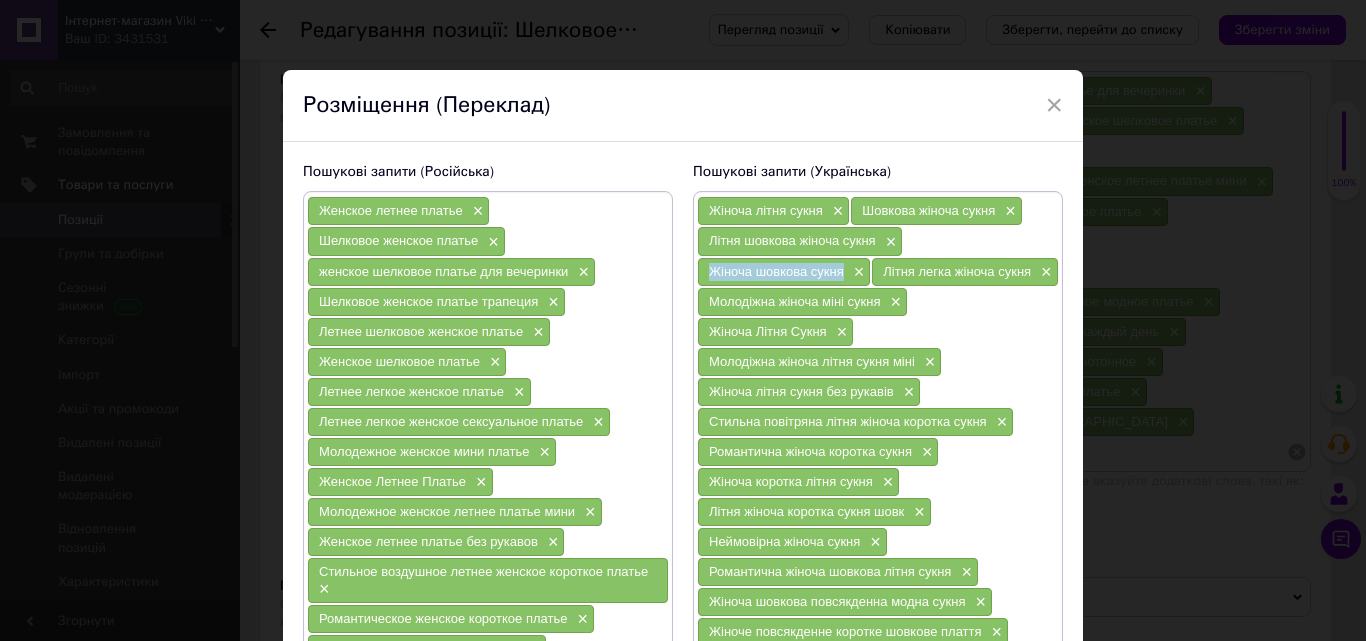 drag, startPoint x: 703, startPoint y: 273, endPoint x: 838, endPoint y: 283, distance: 135.36986 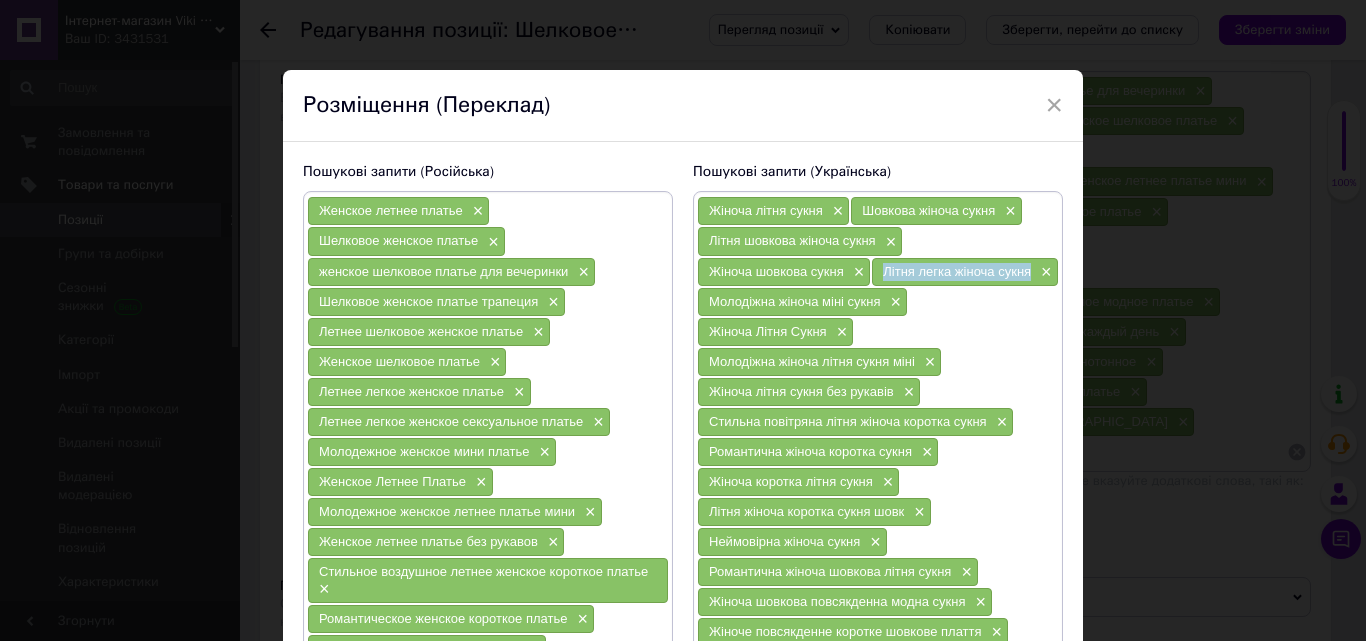 drag, startPoint x: 880, startPoint y: 262, endPoint x: 1020, endPoint y: 269, distance: 140.1749 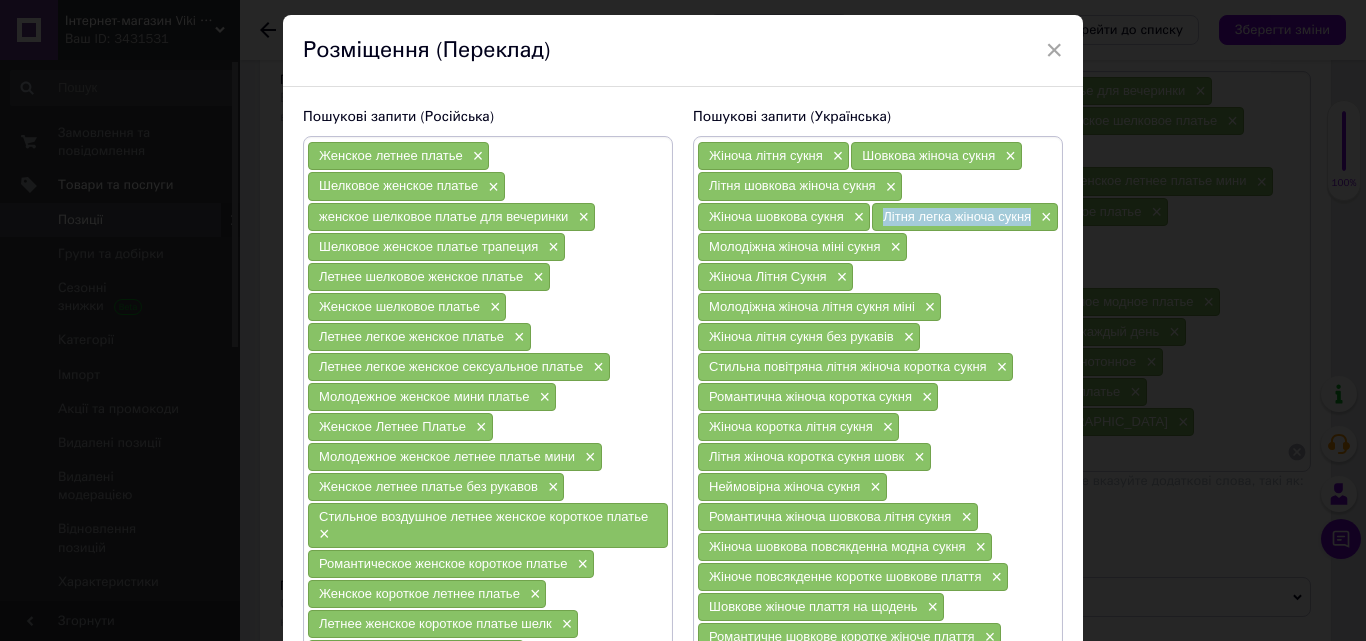 scroll, scrollTop: 100, scrollLeft: 0, axis: vertical 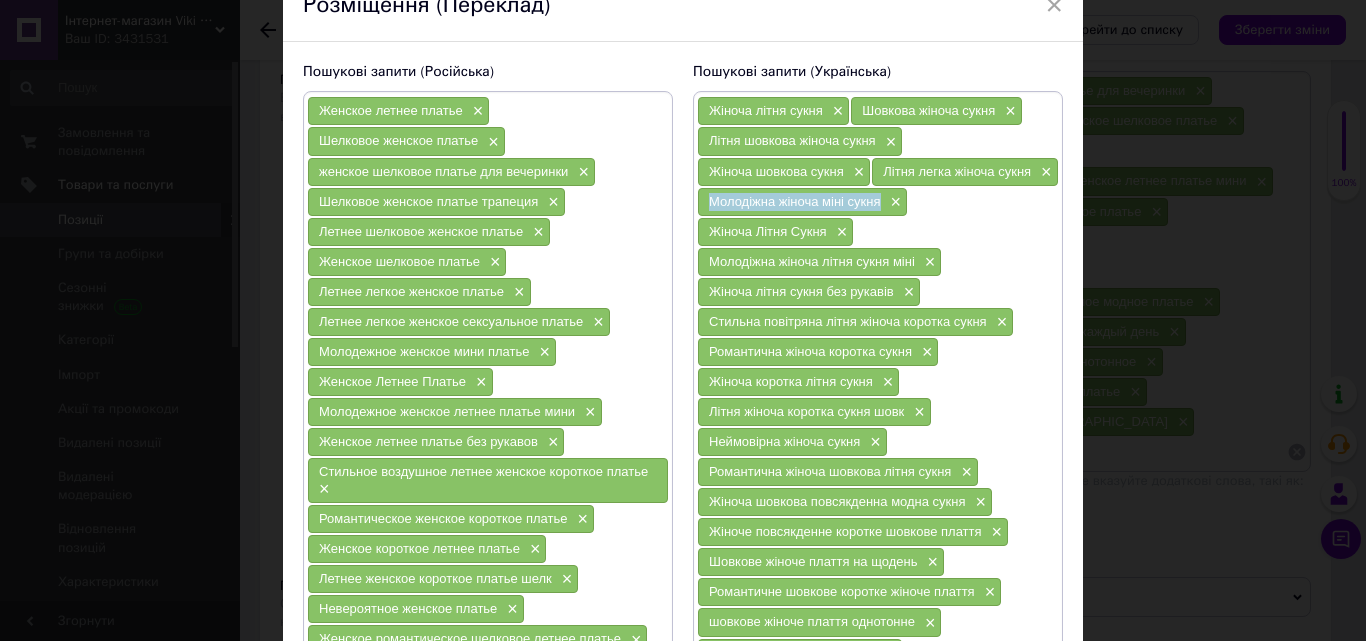 drag, startPoint x: 702, startPoint y: 197, endPoint x: 874, endPoint y: 203, distance: 172.10461 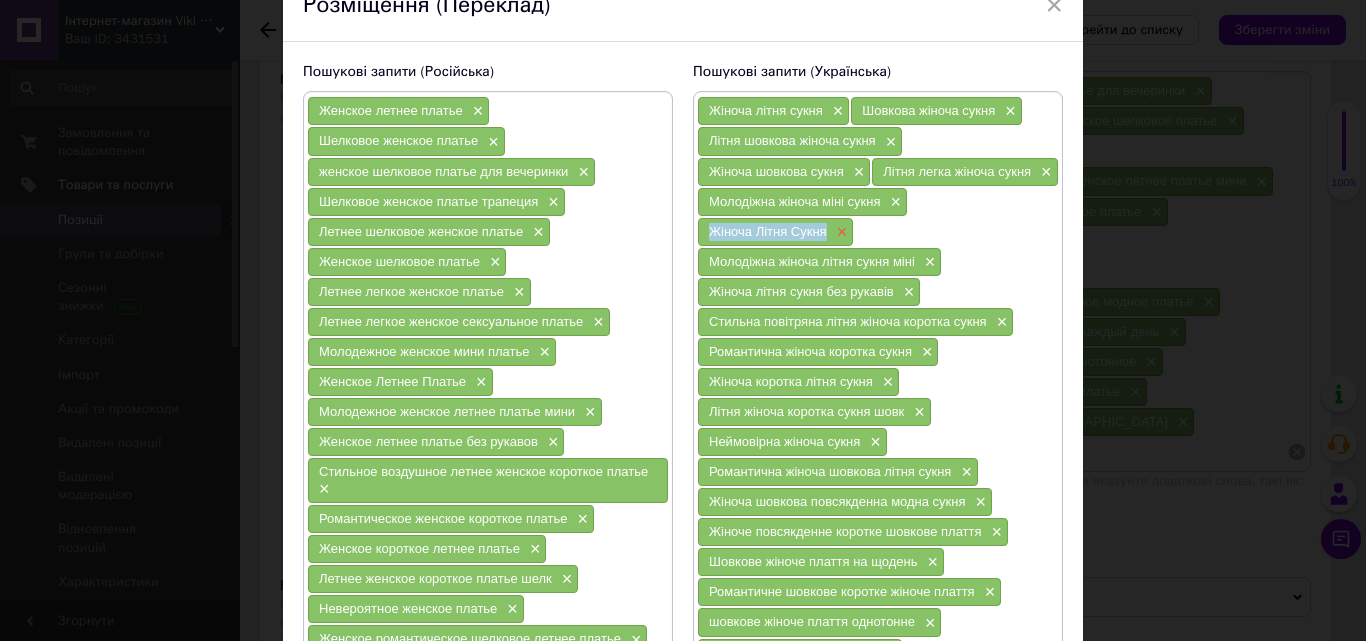 drag, startPoint x: 707, startPoint y: 235, endPoint x: 829, endPoint y: 236, distance: 122.0041 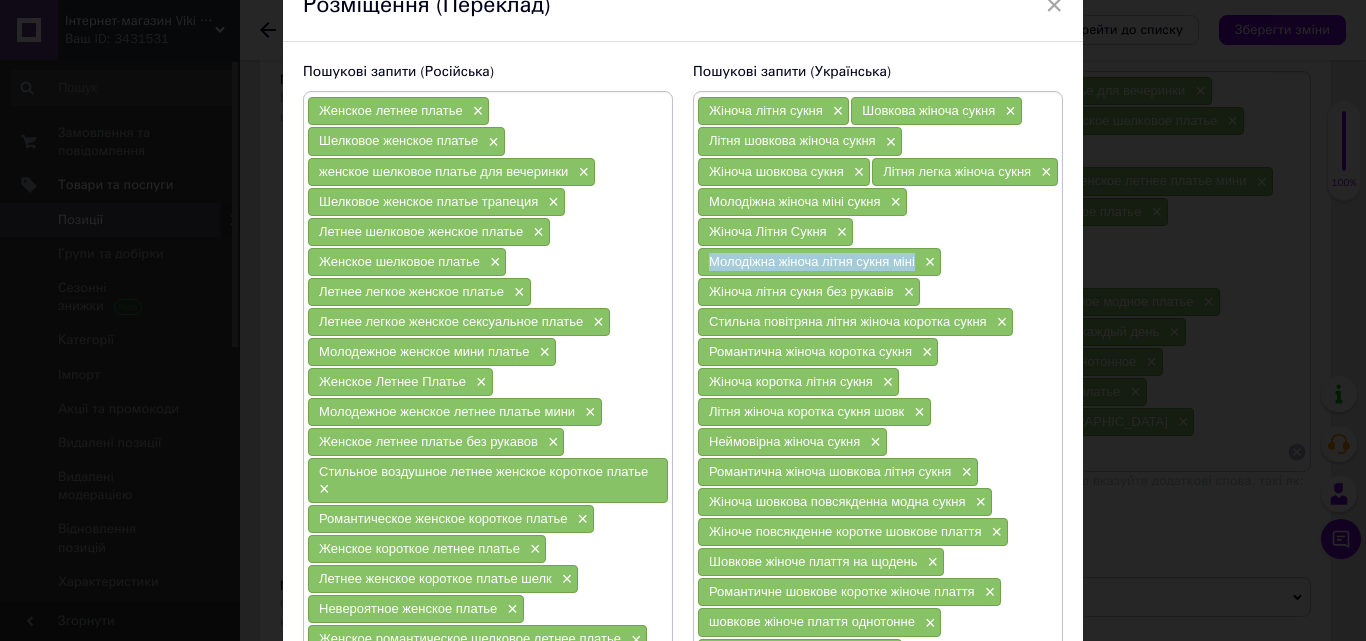 drag, startPoint x: 706, startPoint y: 264, endPoint x: 910, endPoint y: 263, distance: 204.00246 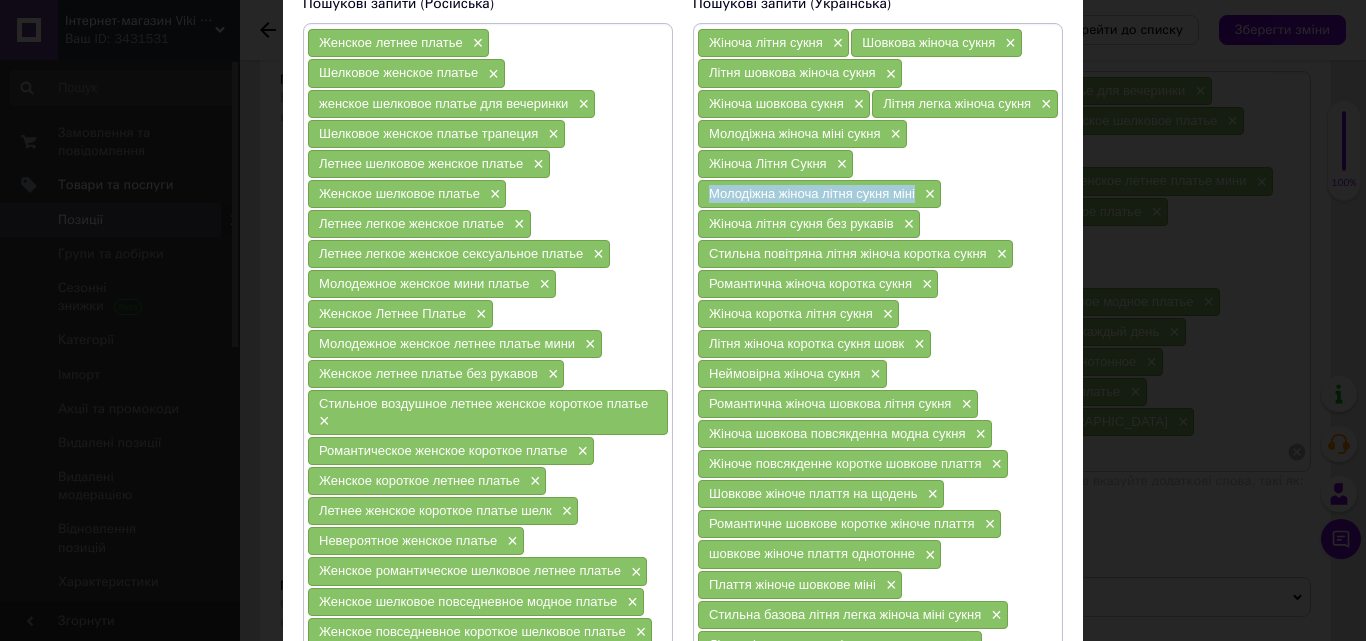 scroll, scrollTop: 200, scrollLeft: 0, axis: vertical 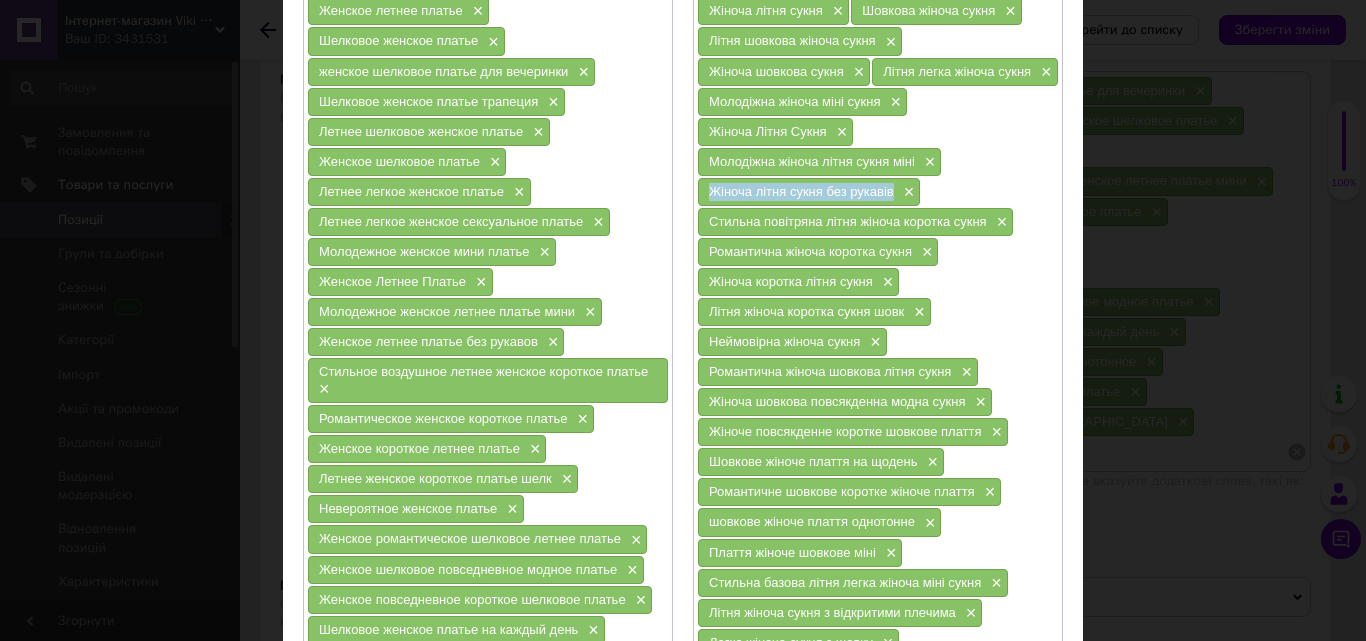 drag, startPoint x: 734, startPoint y: 193, endPoint x: 890, endPoint y: 198, distance: 156.08011 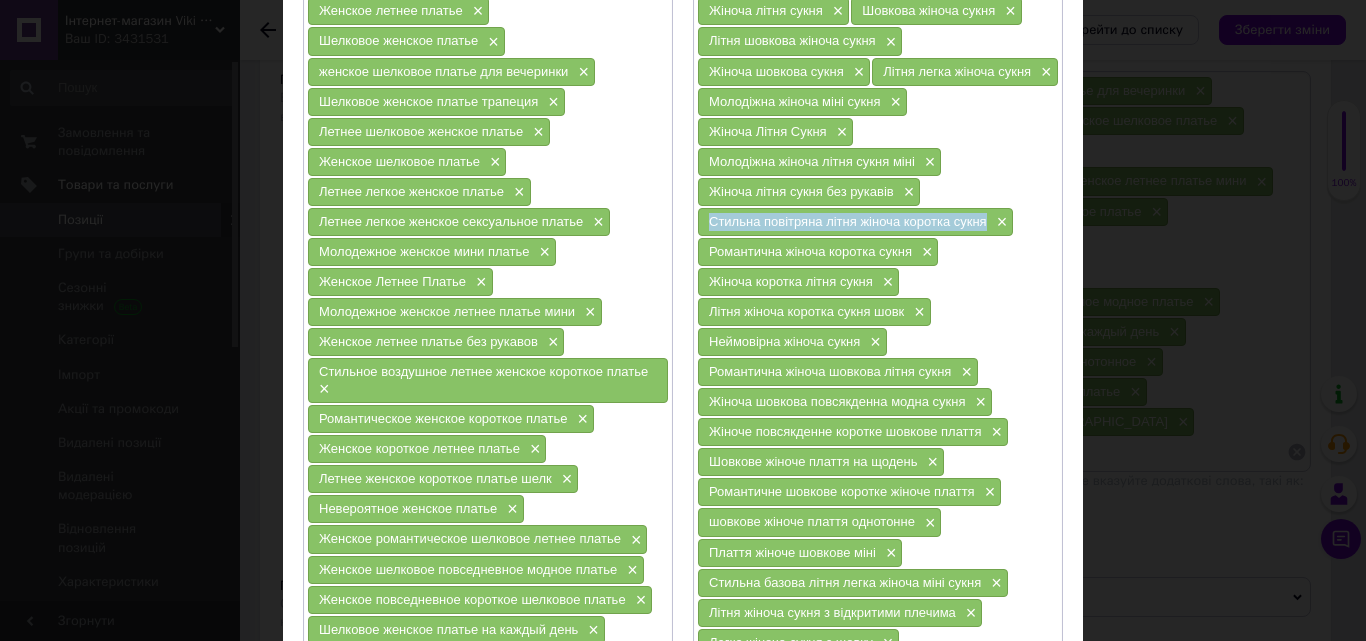 drag, startPoint x: 704, startPoint y: 220, endPoint x: 973, endPoint y: 222, distance: 269.00745 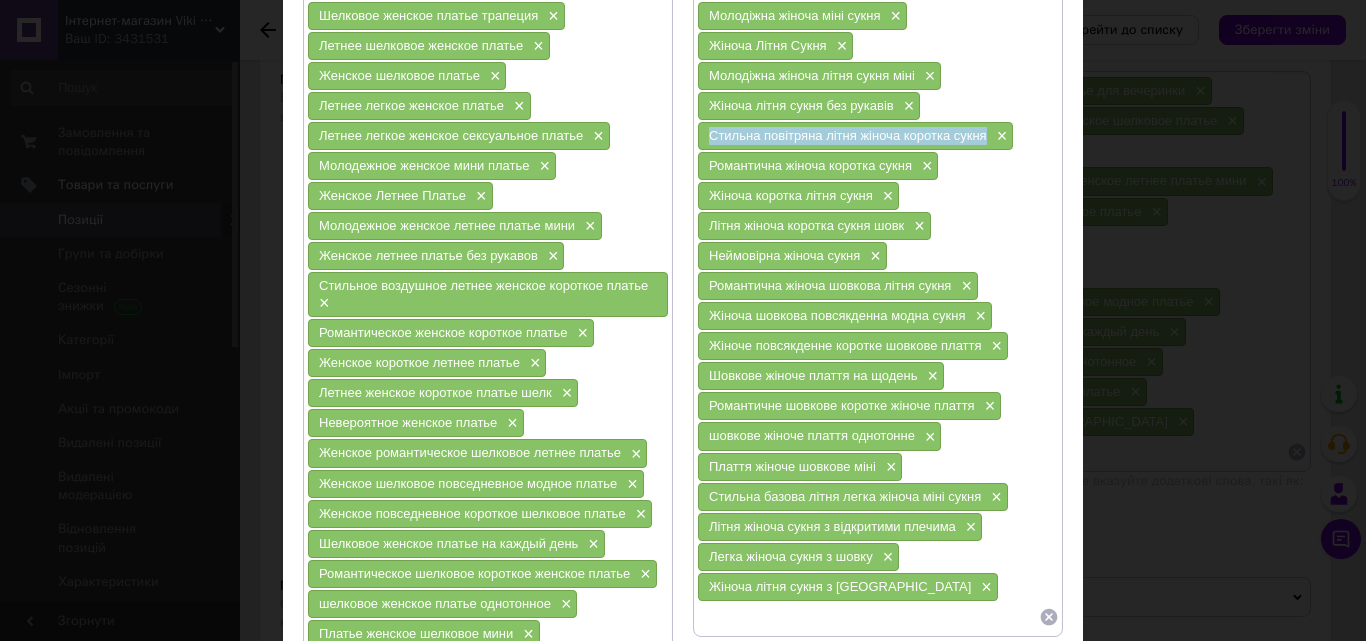 scroll, scrollTop: 400, scrollLeft: 0, axis: vertical 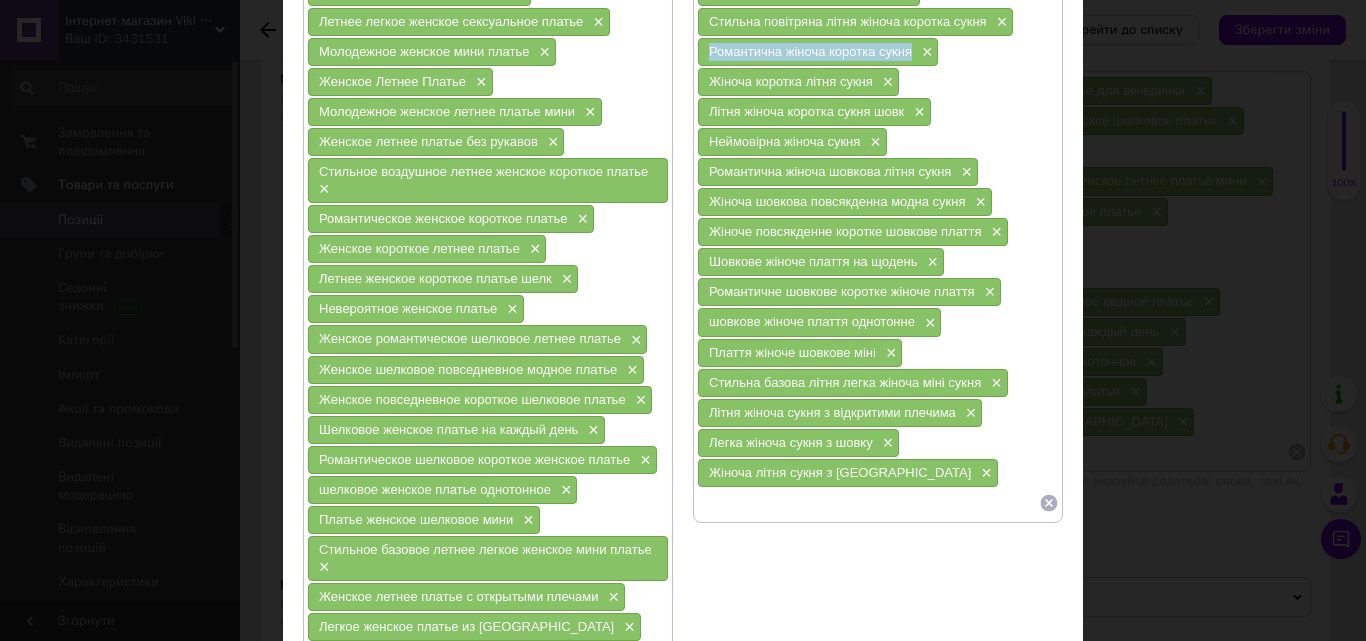 drag, startPoint x: 707, startPoint y: 55, endPoint x: 908, endPoint y: 55, distance: 201 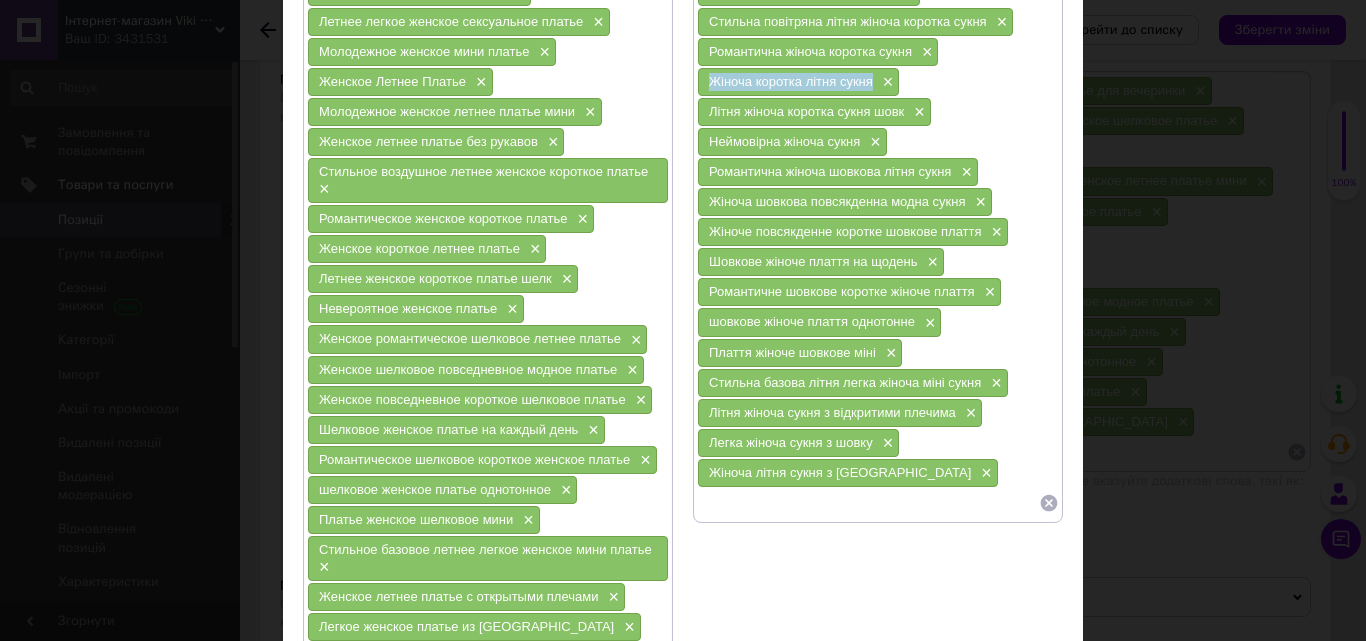 drag, startPoint x: 703, startPoint y: 82, endPoint x: 859, endPoint y: 80, distance: 156.01282 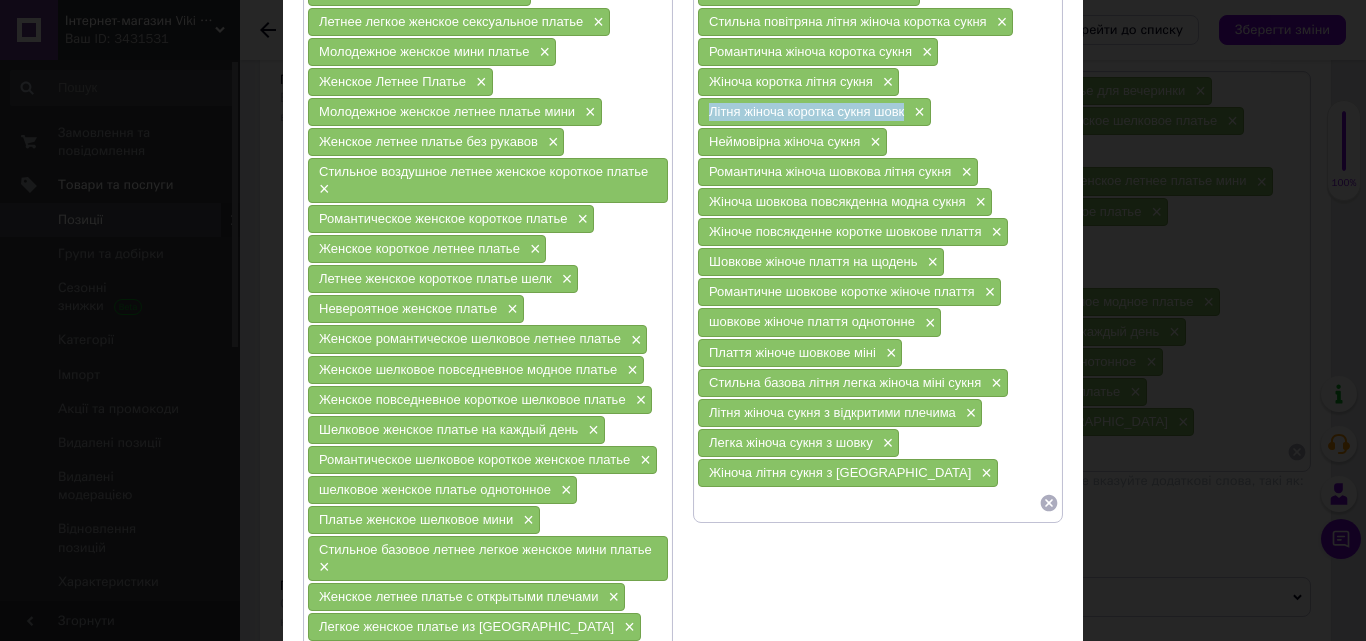 drag, startPoint x: 723, startPoint y: 114, endPoint x: 901, endPoint y: 118, distance: 178.04494 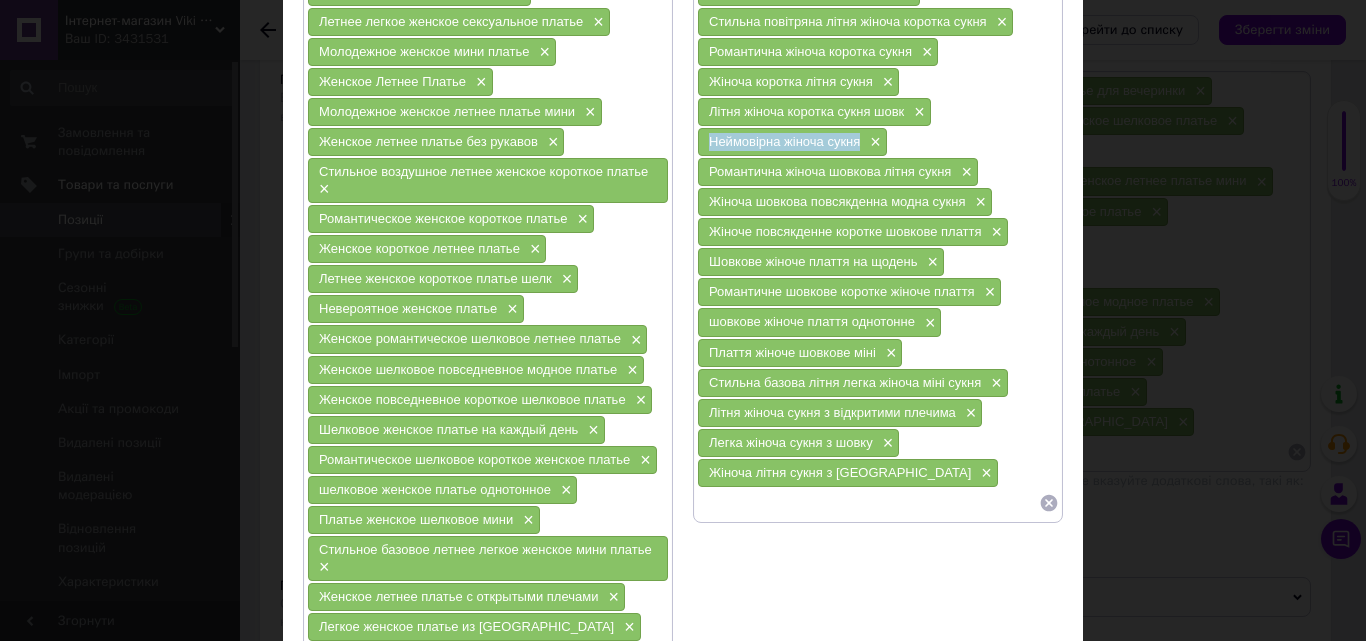 drag, startPoint x: 703, startPoint y: 141, endPoint x: 857, endPoint y: 145, distance: 154.05194 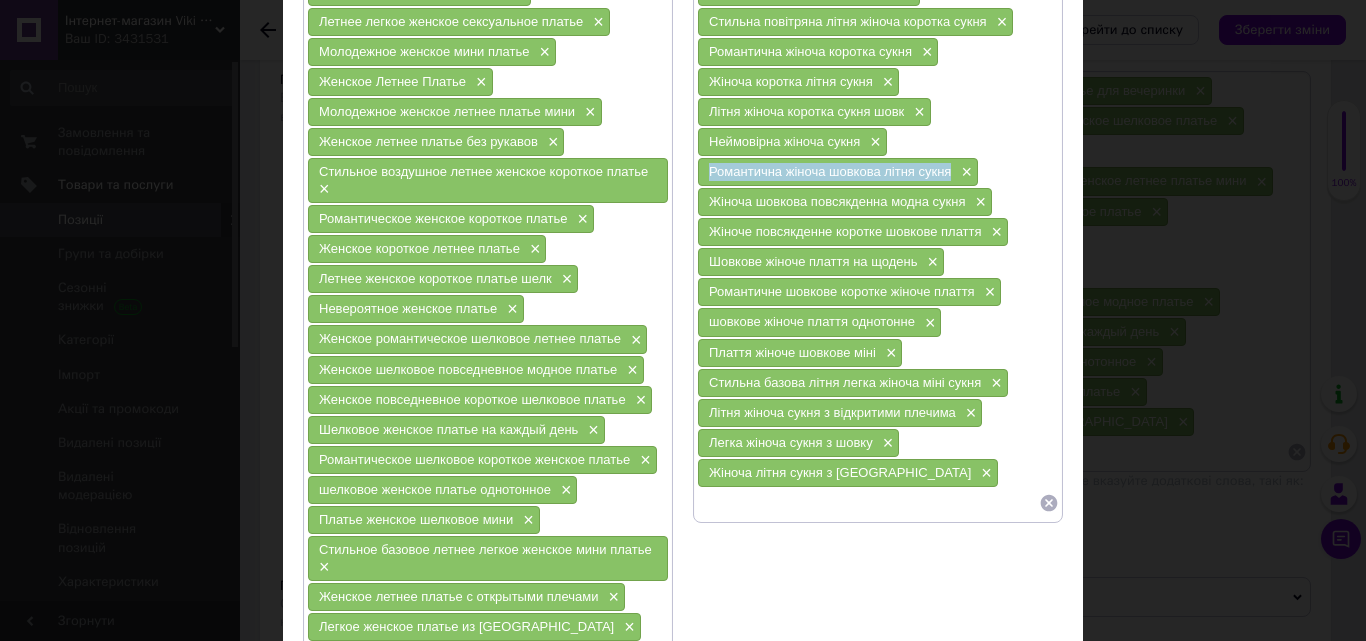 drag, startPoint x: 706, startPoint y: 165, endPoint x: 948, endPoint y: 169, distance: 242.03305 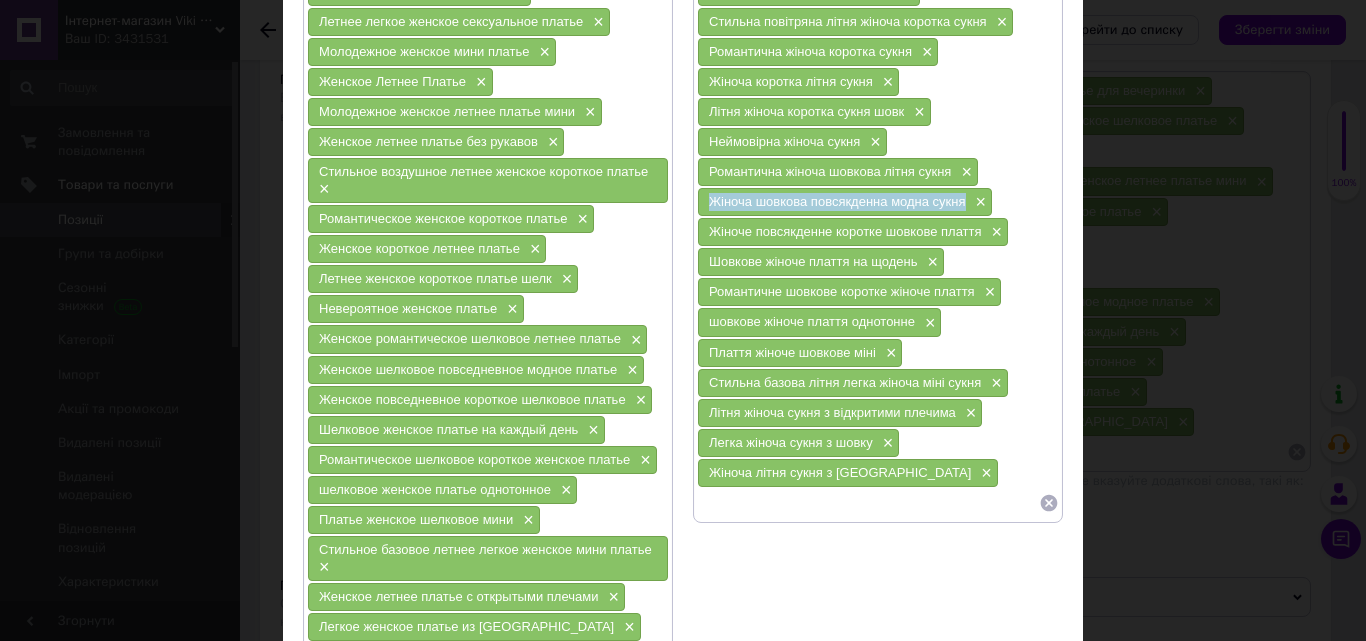 drag, startPoint x: 704, startPoint y: 201, endPoint x: 962, endPoint y: 201, distance: 258 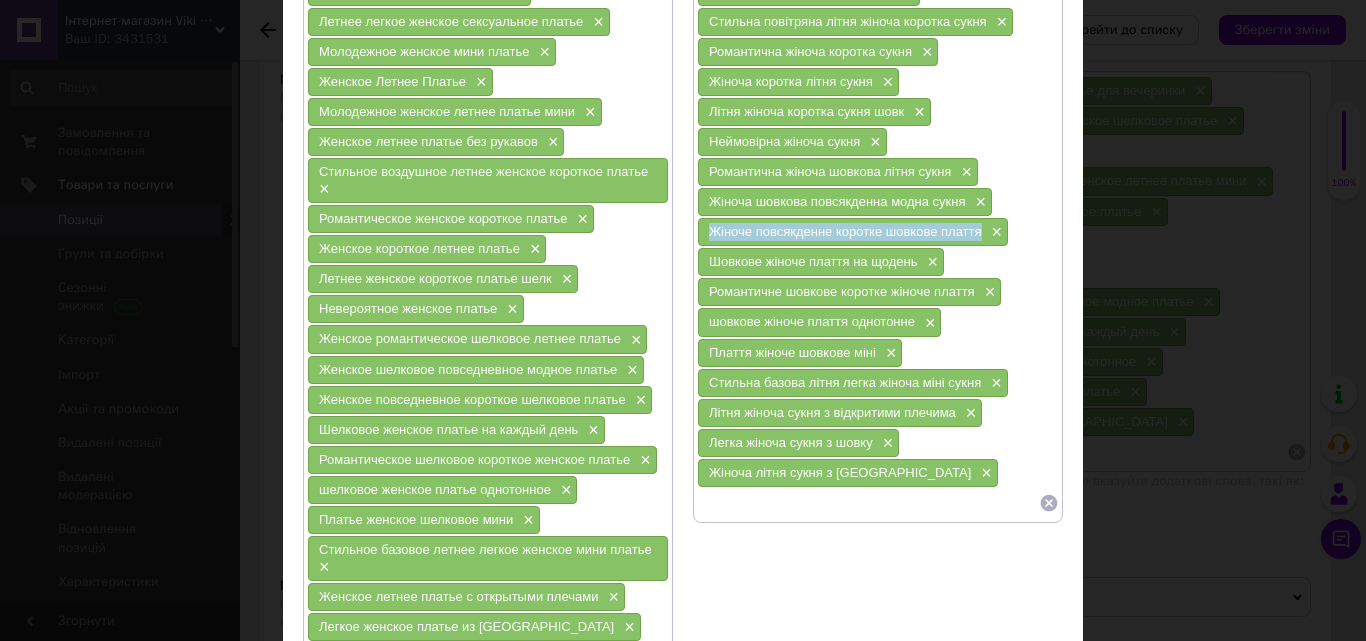 drag, startPoint x: 709, startPoint y: 227, endPoint x: 976, endPoint y: 231, distance: 267.02997 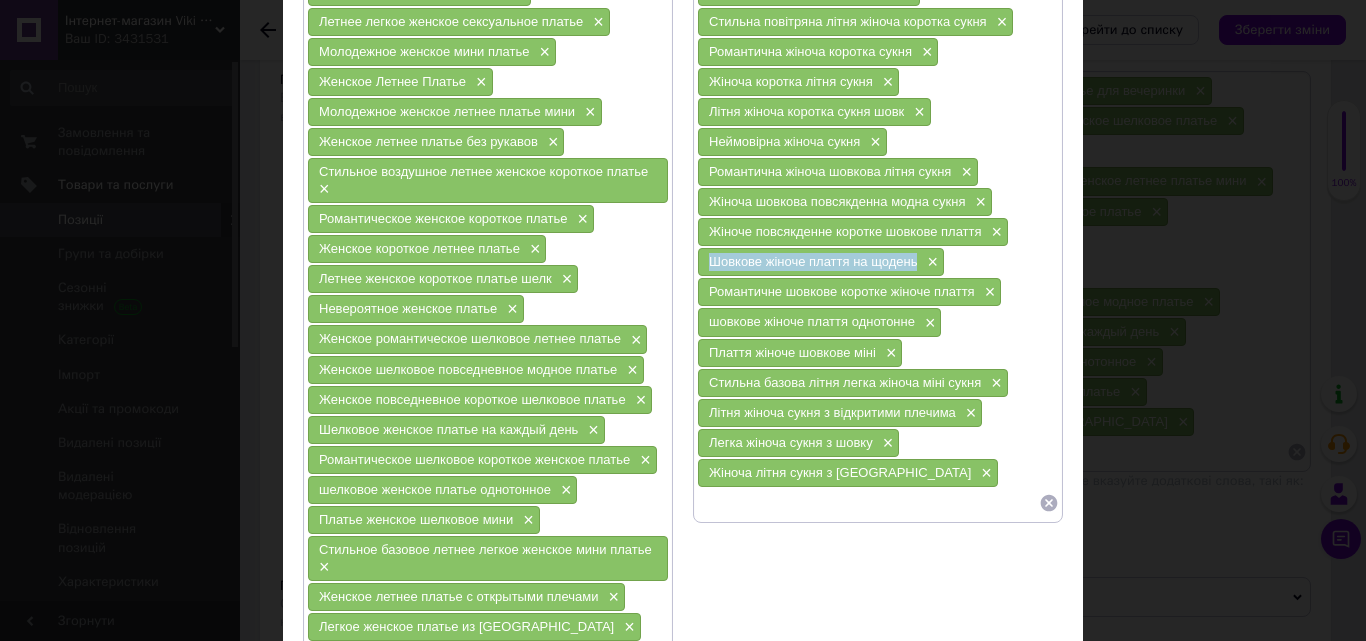 drag, startPoint x: 705, startPoint y: 263, endPoint x: 913, endPoint y: 261, distance: 208.00961 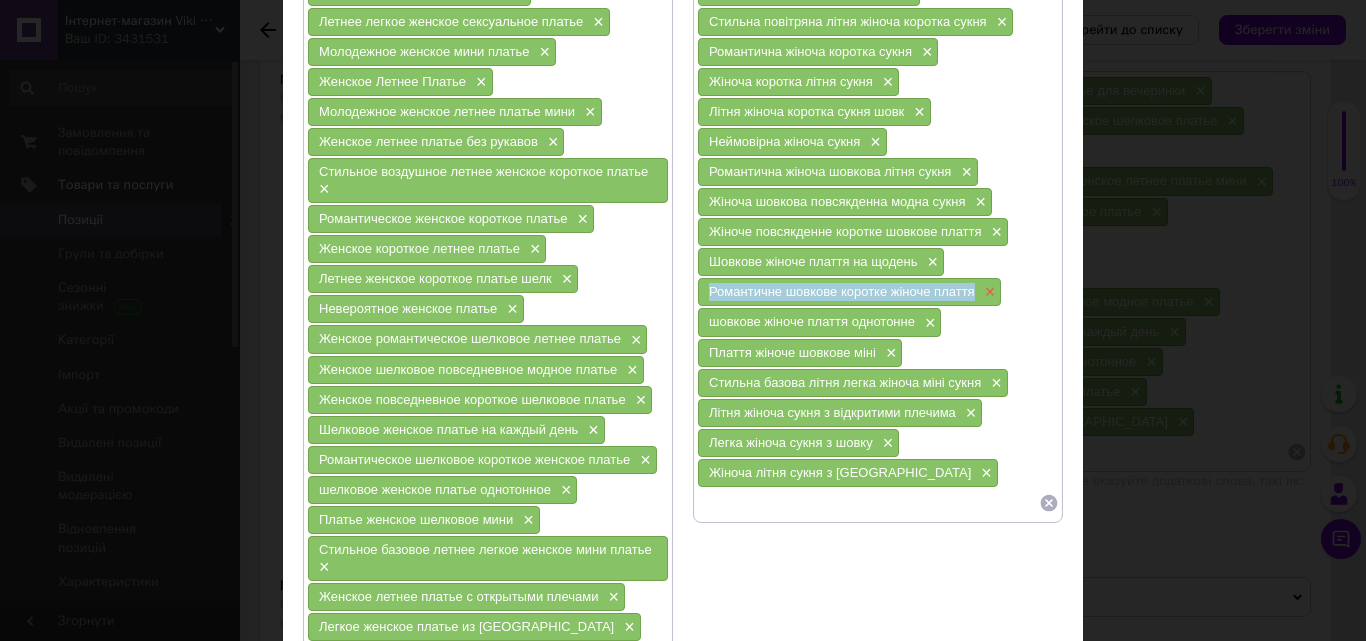 drag, startPoint x: 701, startPoint y: 291, endPoint x: 979, endPoint y: 287, distance: 278.02878 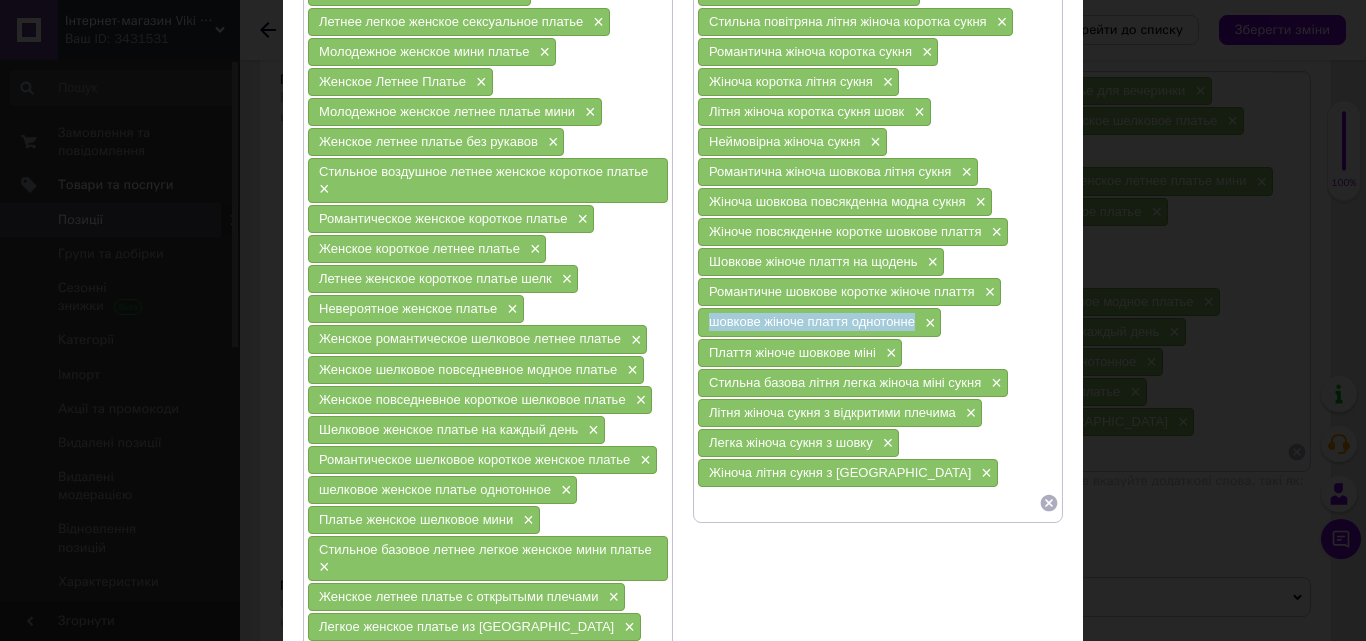 drag, startPoint x: 723, startPoint y: 325, endPoint x: 898, endPoint y: 326, distance: 175.00285 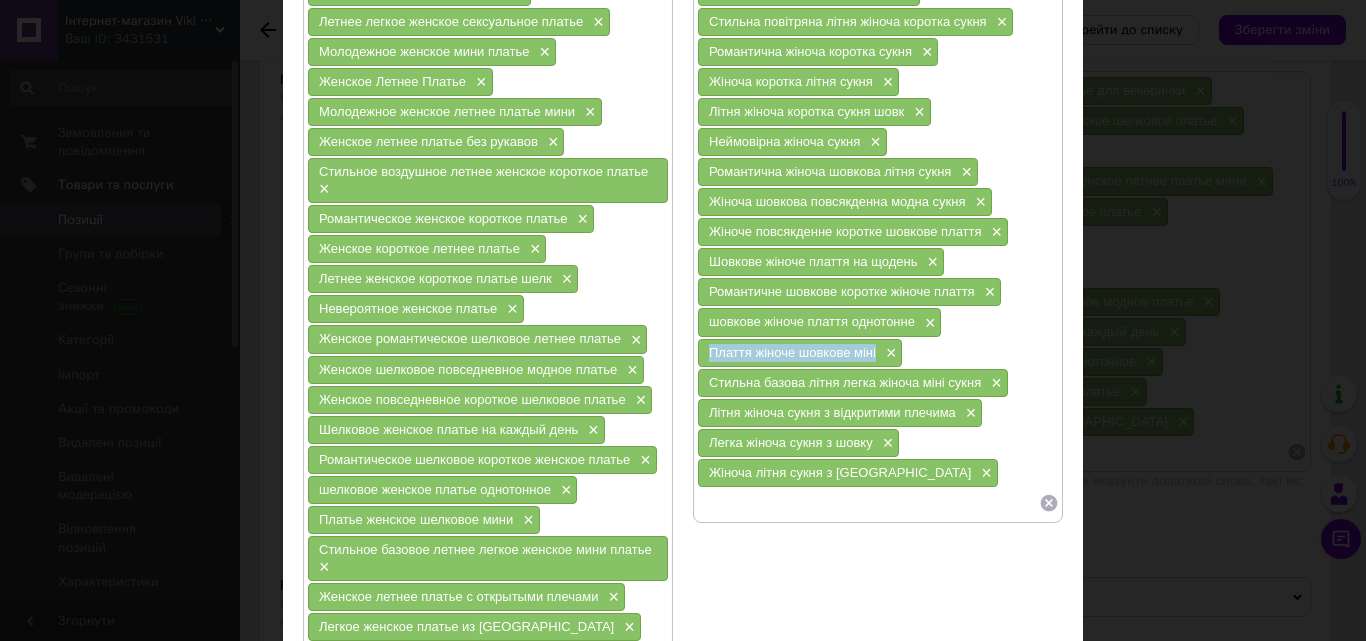 drag, startPoint x: 705, startPoint y: 353, endPoint x: 864, endPoint y: 353, distance: 159 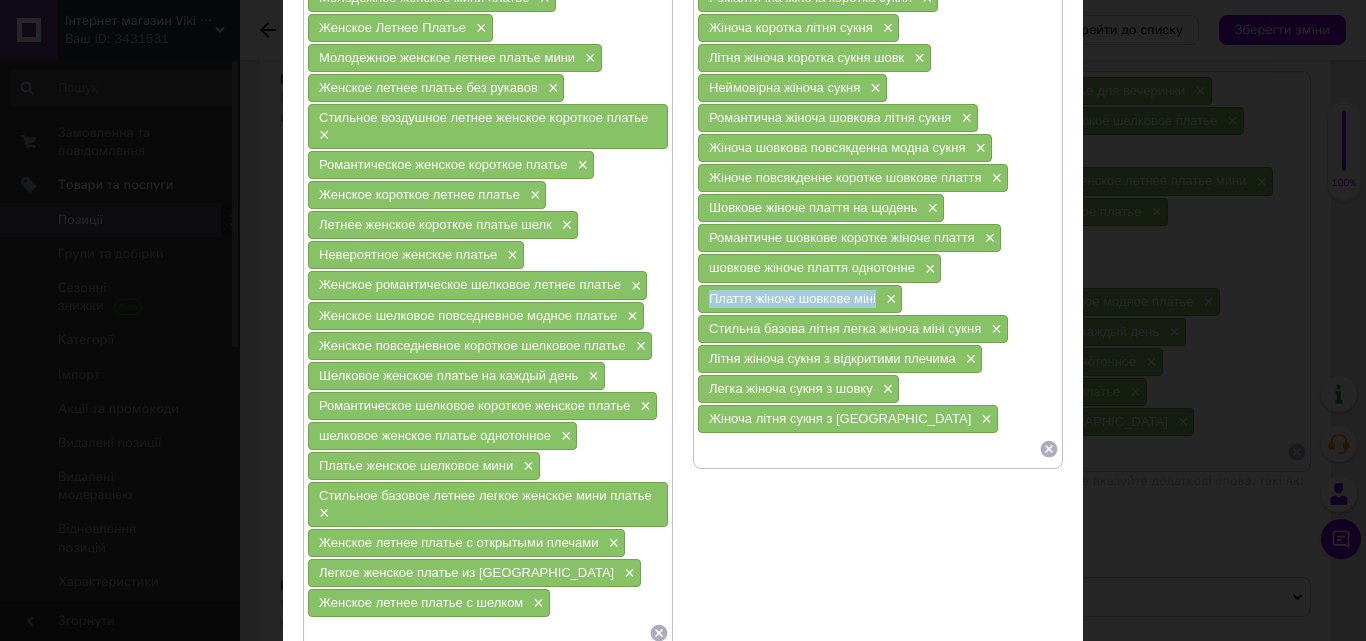 scroll, scrollTop: 500, scrollLeft: 0, axis: vertical 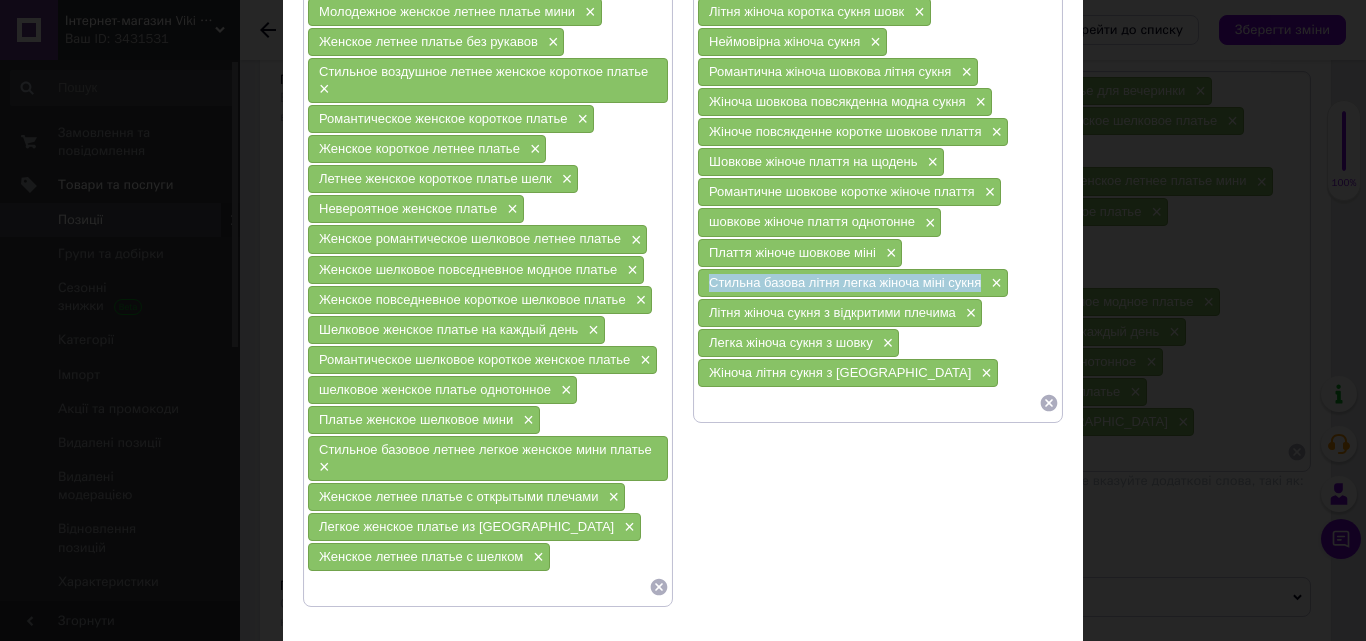 drag, startPoint x: 709, startPoint y: 283, endPoint x: 973, endPoint y: 280, distance: 264.01706 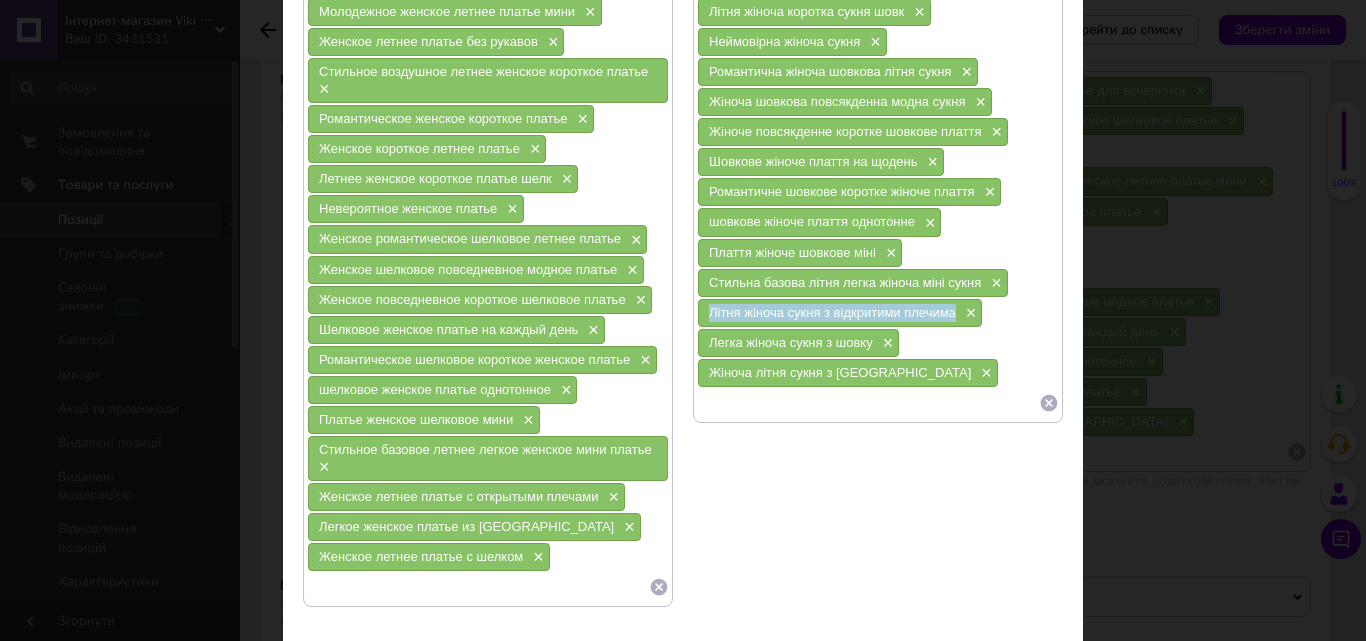 drag, startPoint x: 708, startPoint y: 313, endPoint x: 938, endPoint y: 316, distance: 230.01956 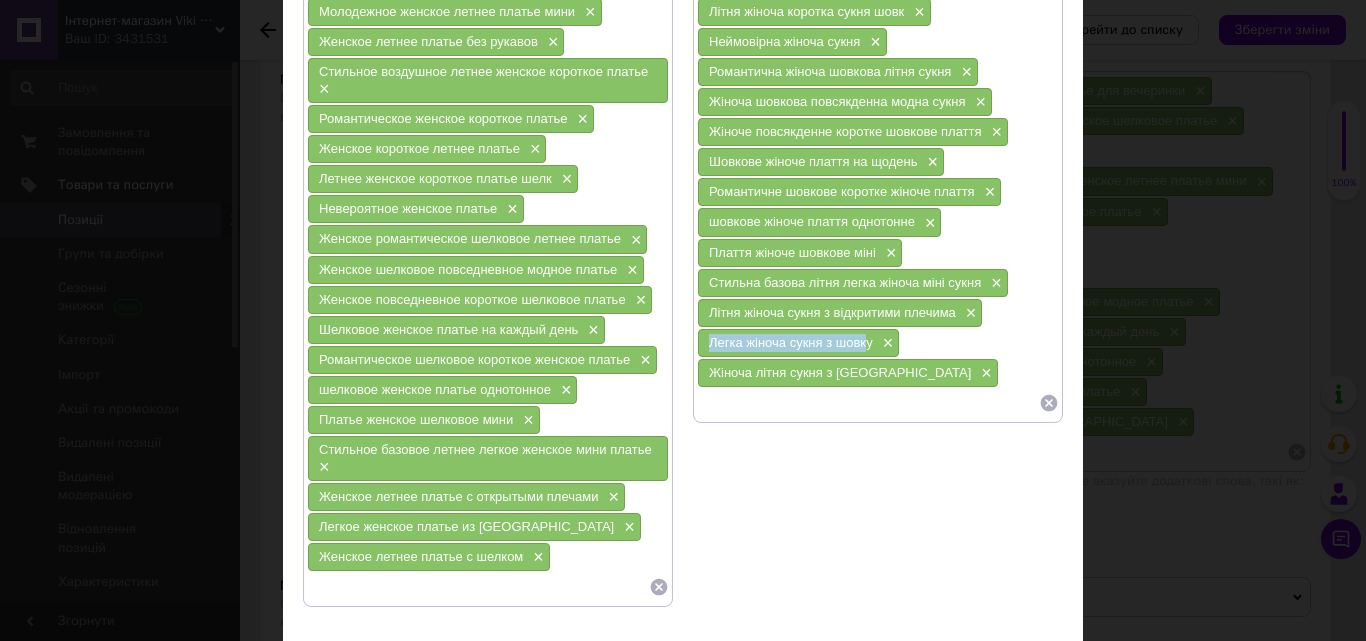 drag, startPoint x: 708, startPoint y: 345, endPoint x: 866, endPoint y: 352, distance: 158.15498 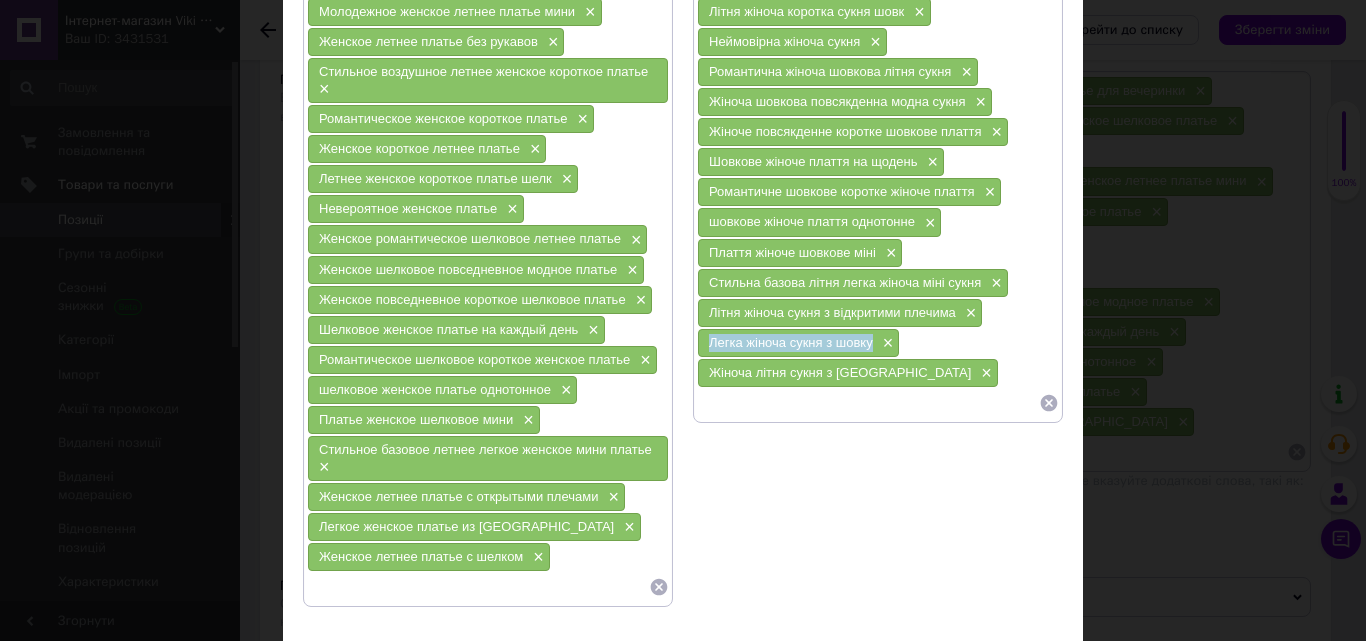 drag, startPoint x: 728, startPoint y: 340, endPoint x: 869, endPoint y: 346, distance: 141.12761 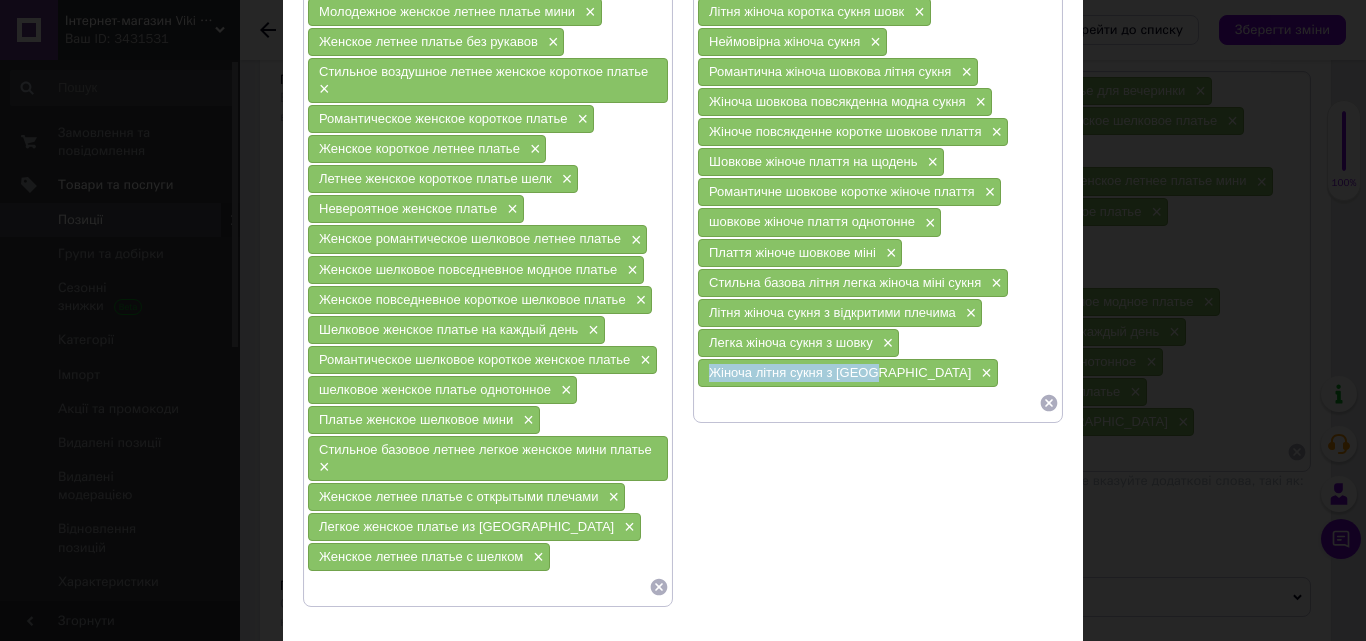 drag, startPoint x: 706, startPoint y: 377, endPoint x: 868, endPoint y: 381, distance: 162.04938 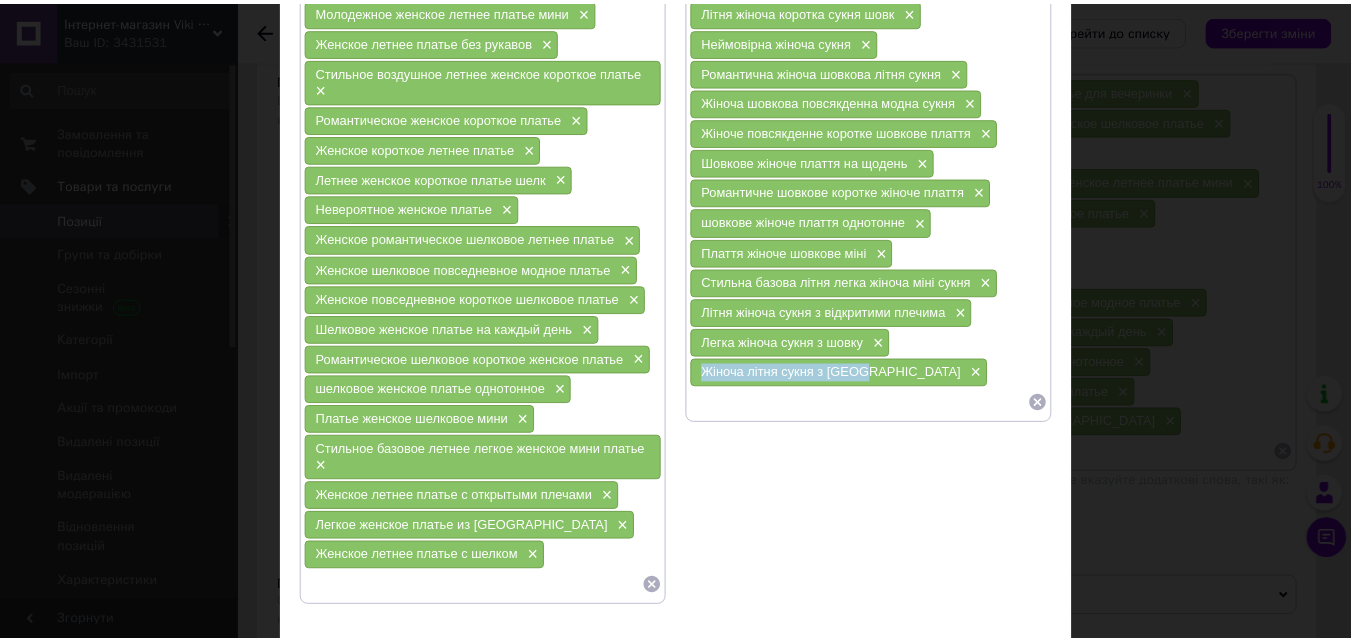 scroll, scrollTop: 633, scrollLeft: 0, axis: vertical 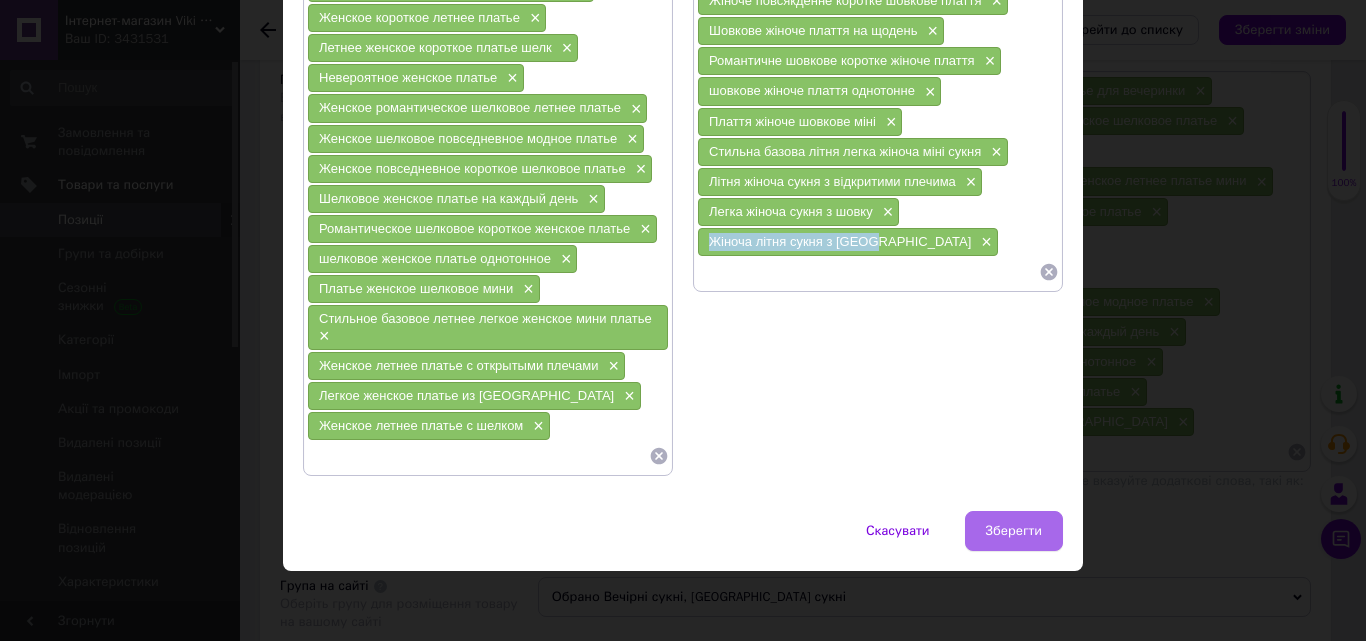 click on "Зберегти" at bounding box center [1014, 531] 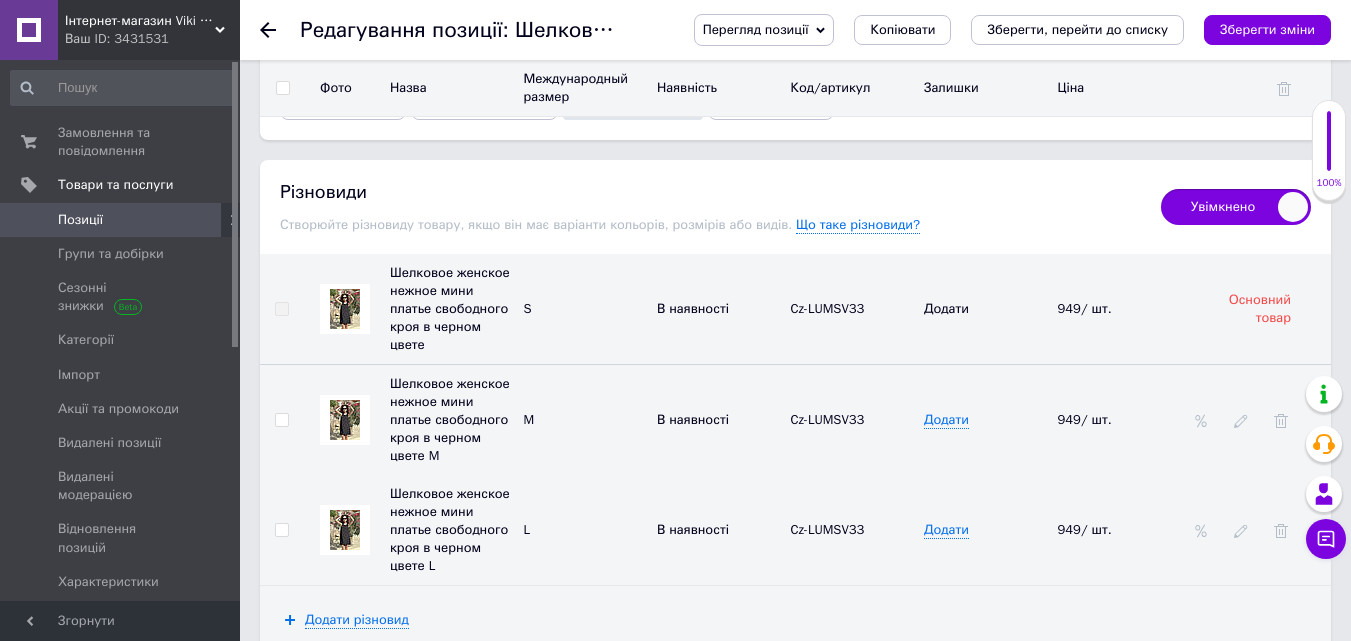 scroll, scrollTop: 3000, scrollLeft: 0, axis: vertical 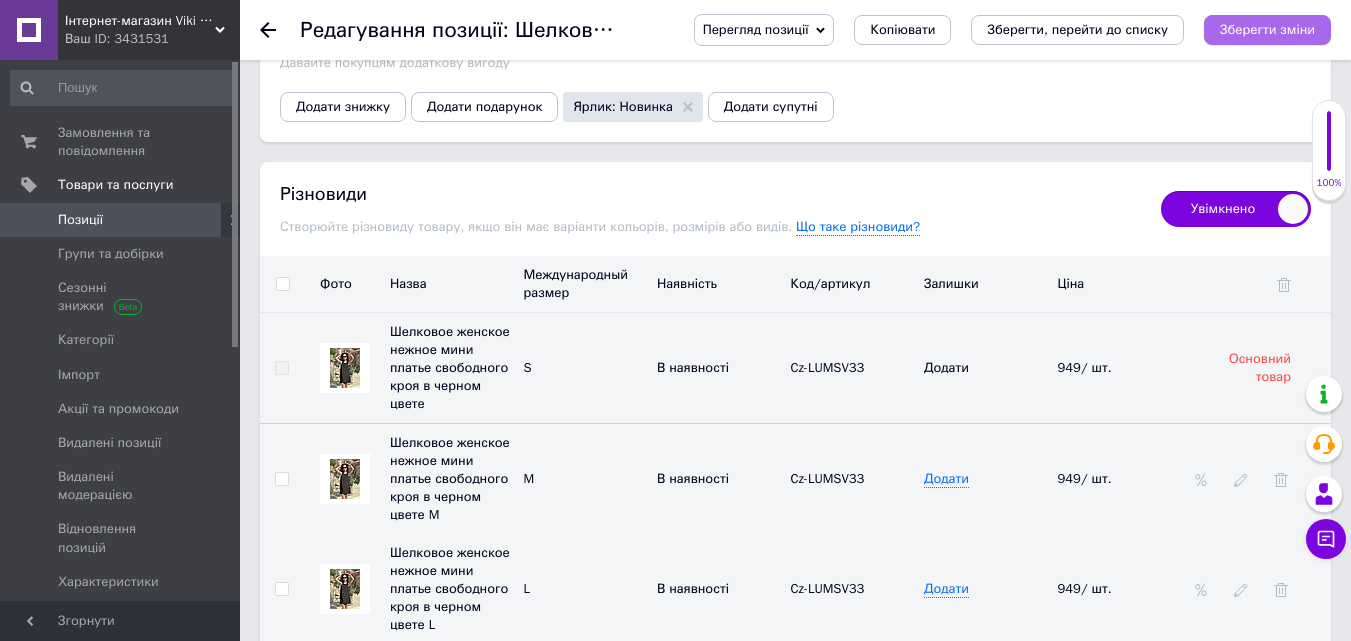click on "Зберегти зміни" at bounding box center (1267, 30) 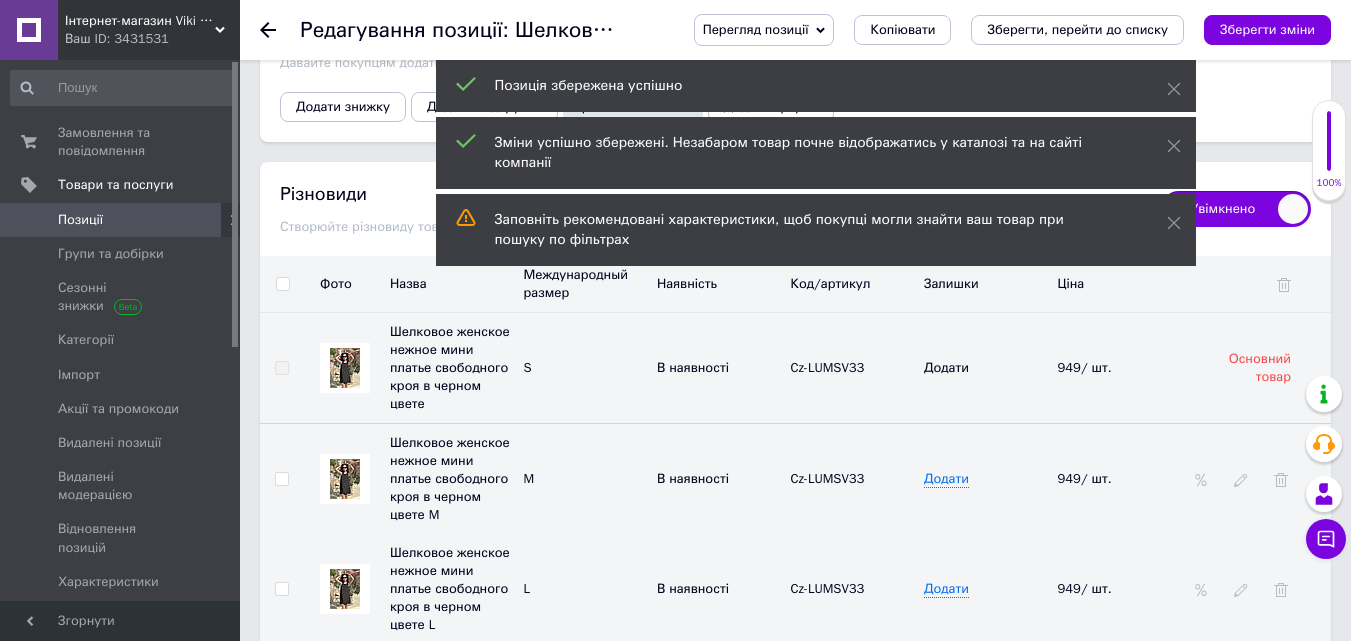 click 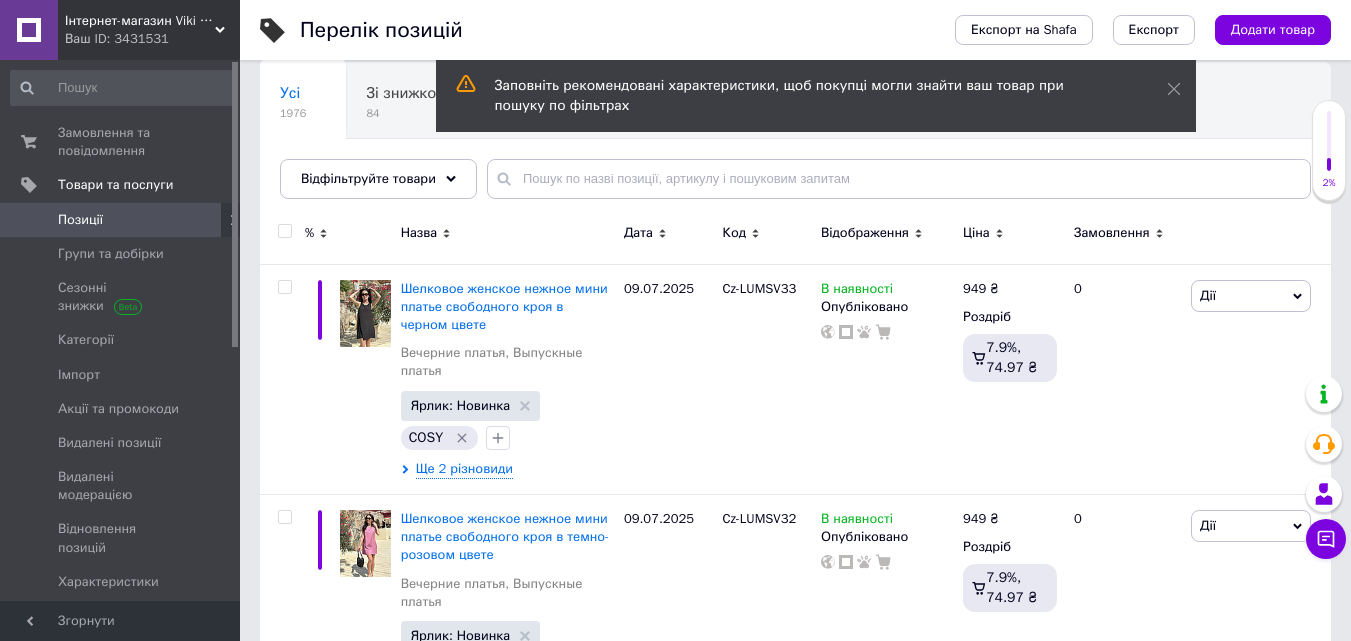 scroll, scrollTop: 200, scrollLeft: 0, axis: vertical 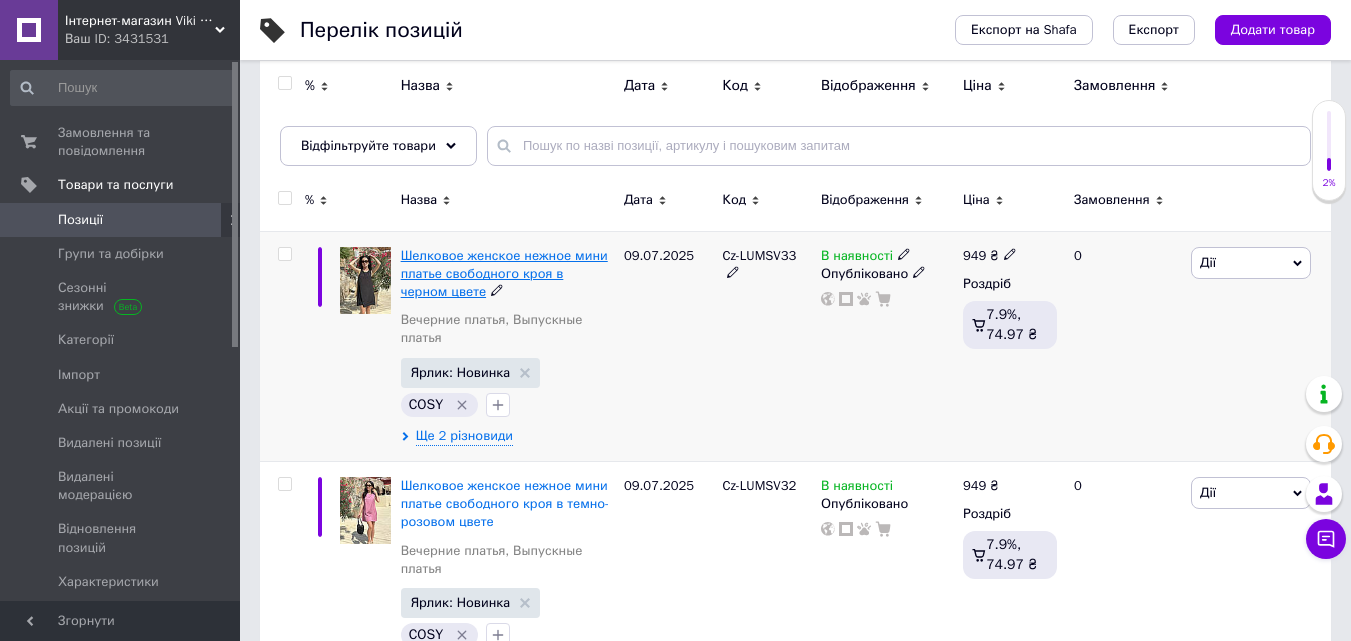 click on "Шелковое женское нежное мини платье свободного кроя в черном цвете" at bounding box center (504, 273) 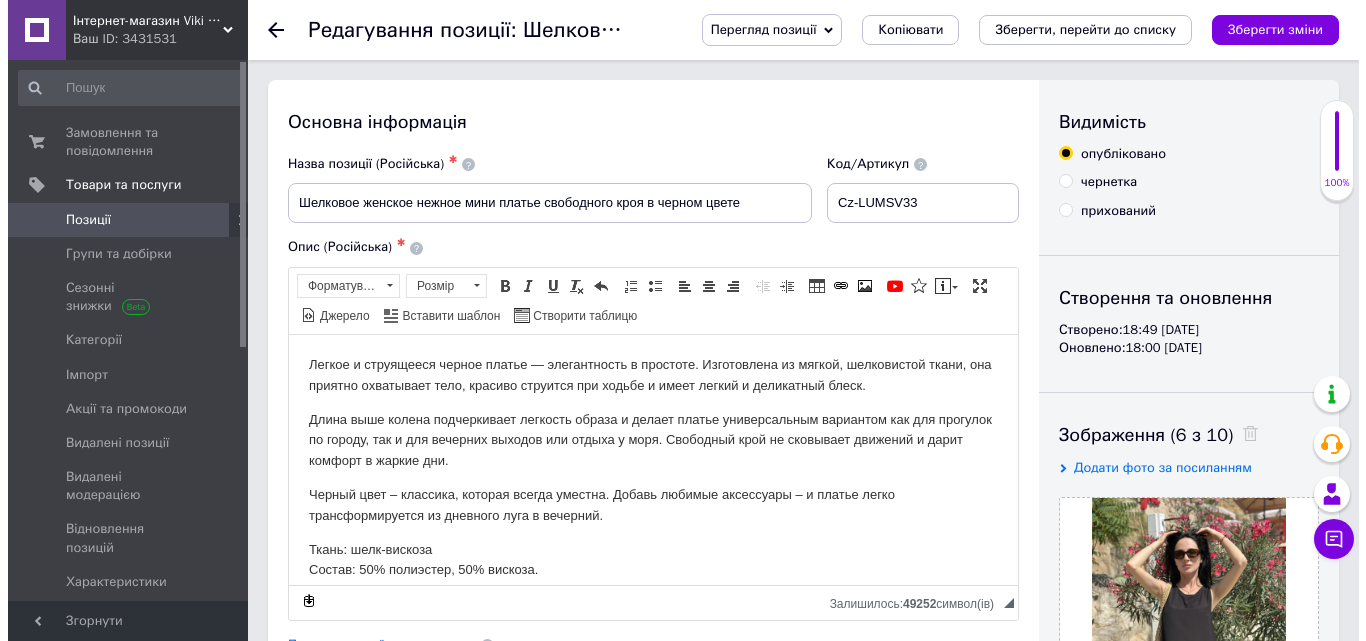 scroll, scrollTop: 200, scrollLeft: 0, axis: vertical 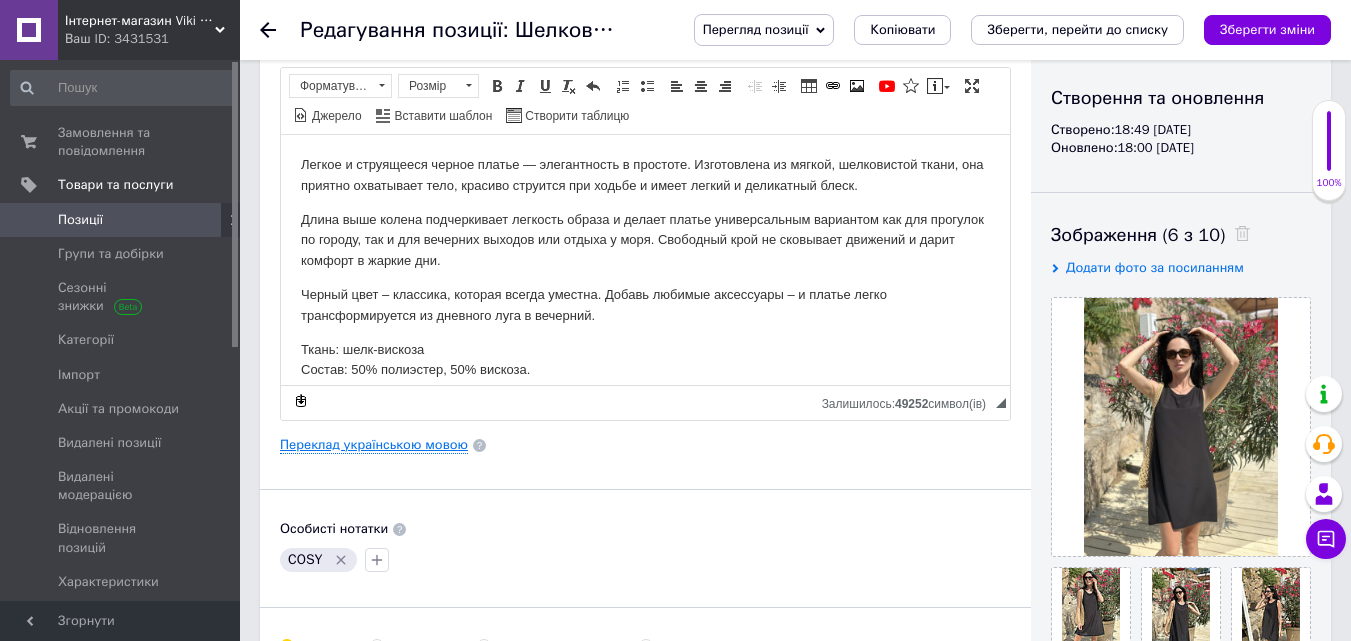 click on "Переклад українською мовою" at bounding box center [374, 445] 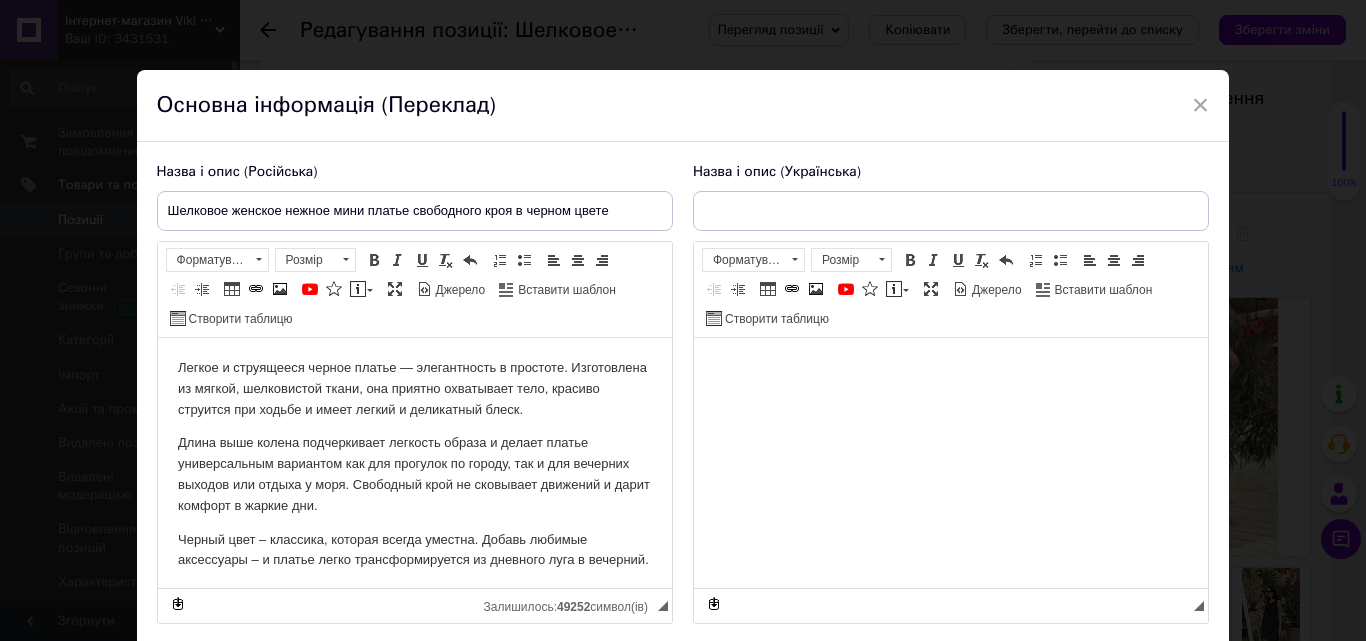 scroll, scrollTop: 0, scrollLeft: 0, axis: both 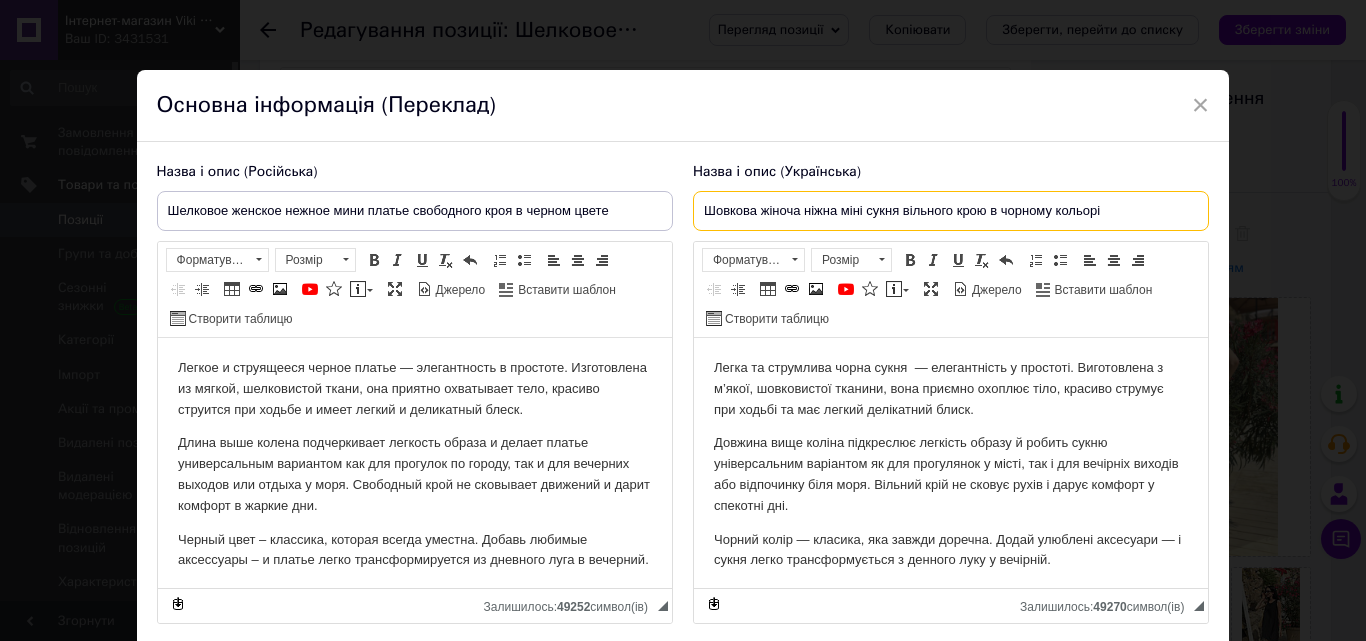 drag, startPoint x: 695, startPoint y: 216, endPoint x: 1108, endPoint y: 210, distance: 413.04358 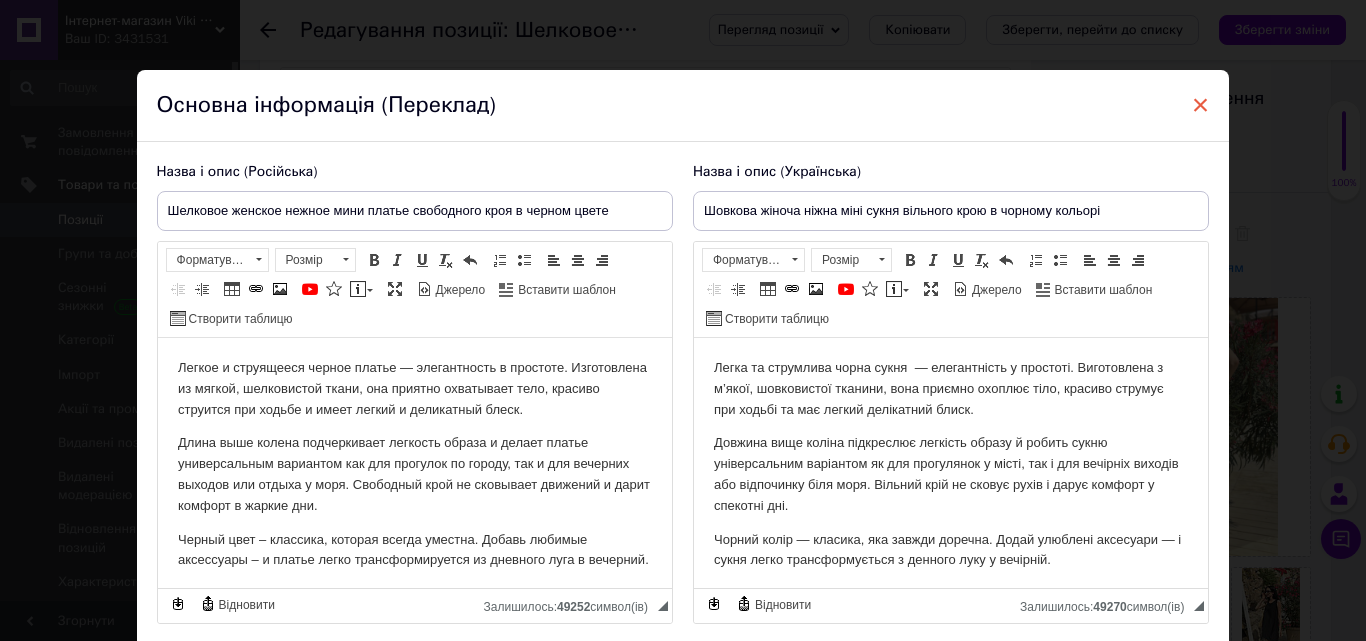 click on "×" at bounding box center (1201, 105) 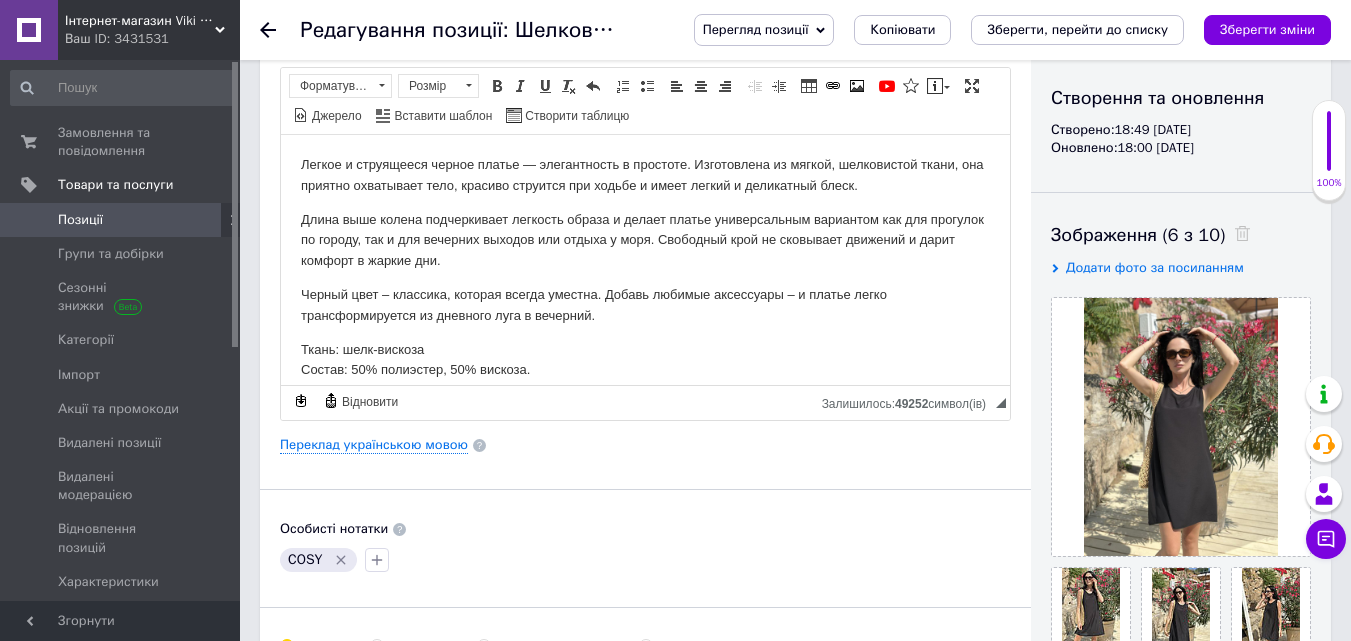 click on "Перегляд позиції" at bounding box center [756, 29] 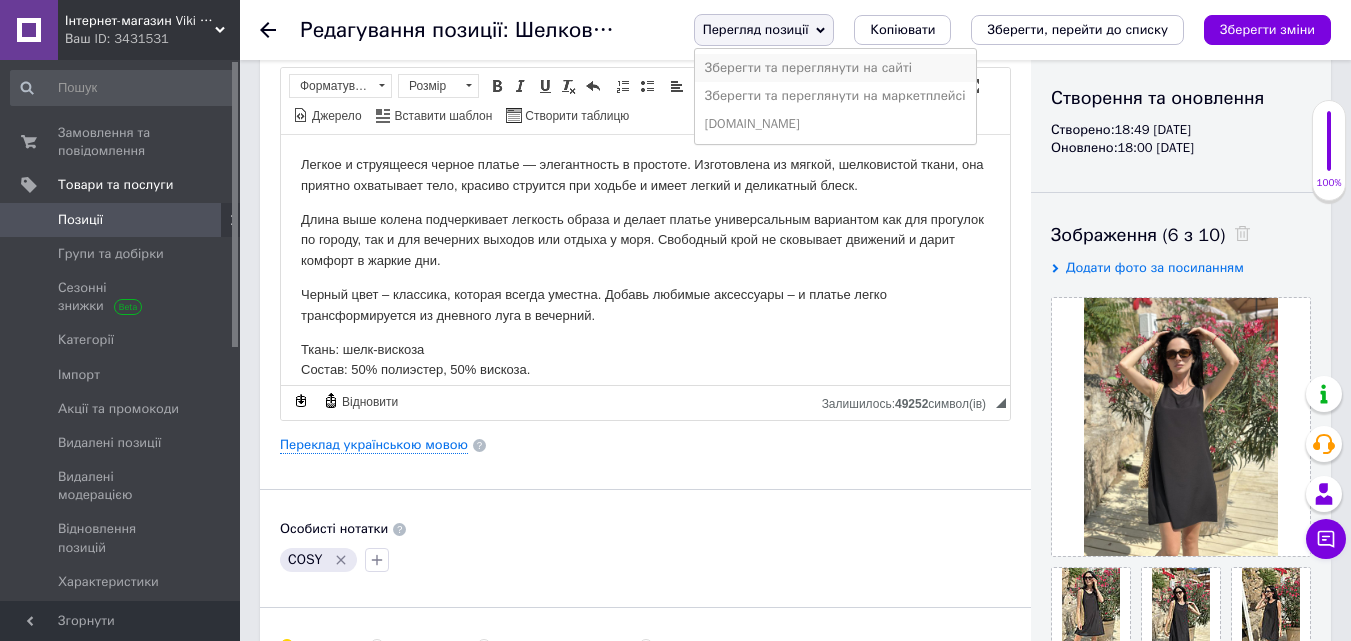 click on "Зберегти та переглянути на сайті" at bounding box center [835, 68] 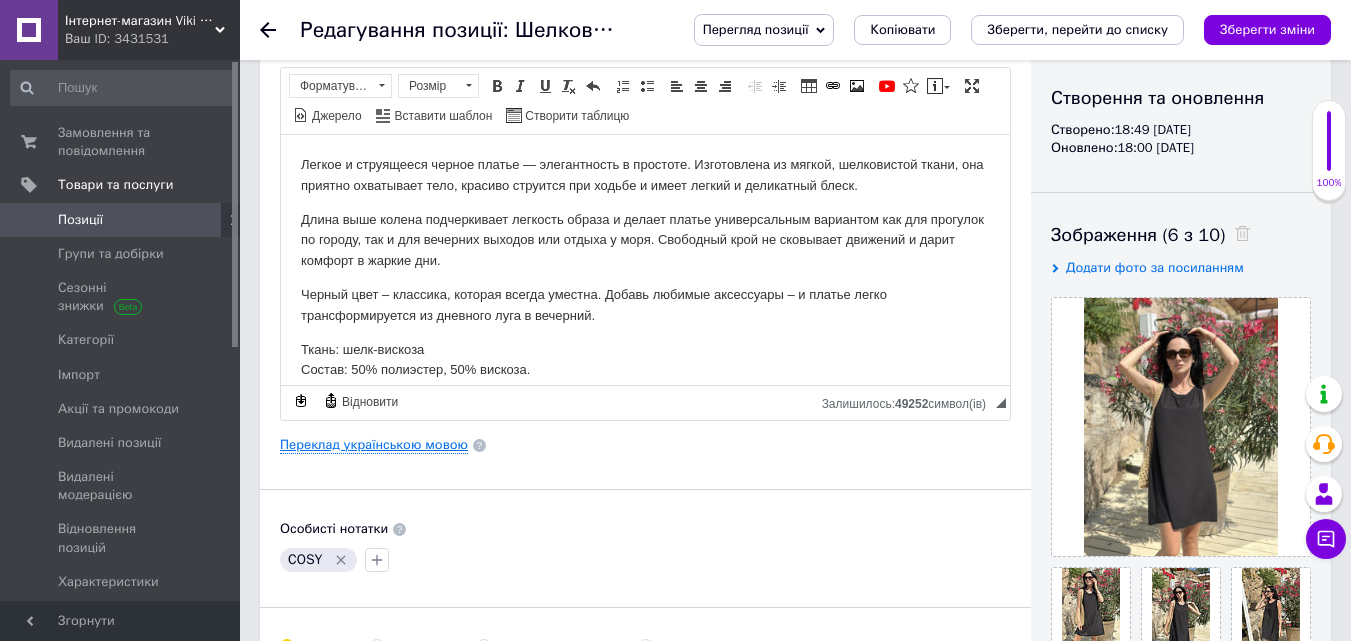 click on "Переклад українською мовою" at bounding box center [374, 445] 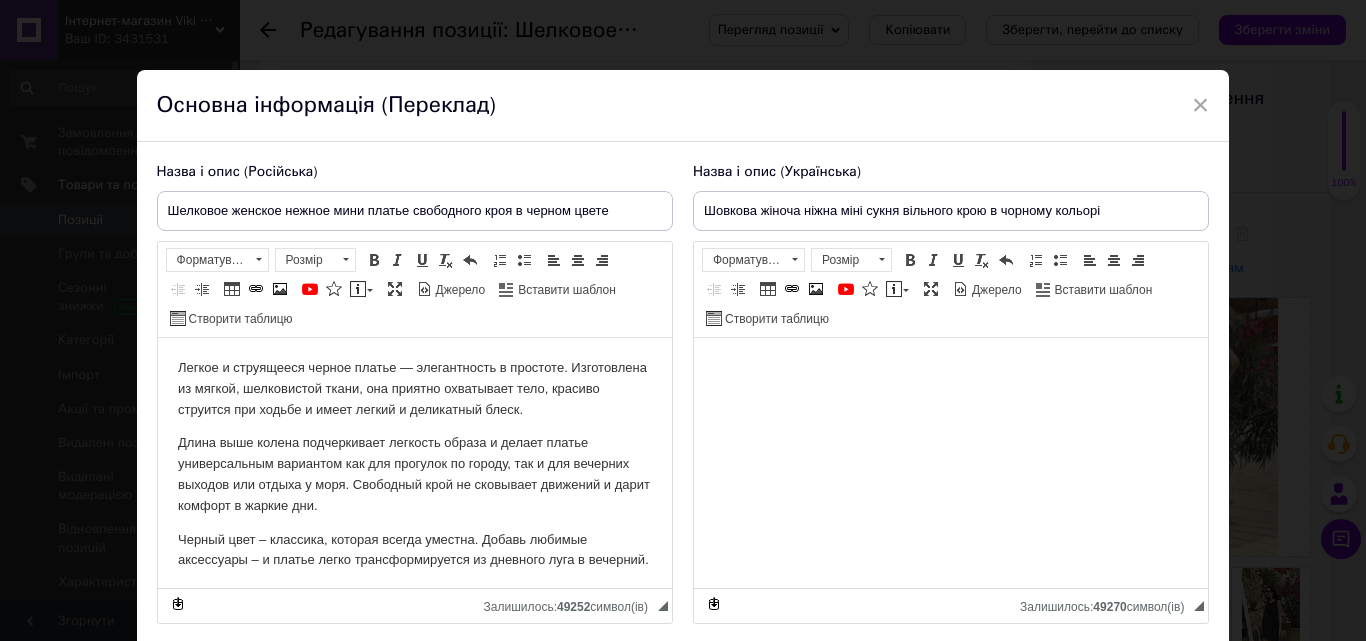 scroll, scrollTop: 975, scrollLeft: 0, axis: vertical 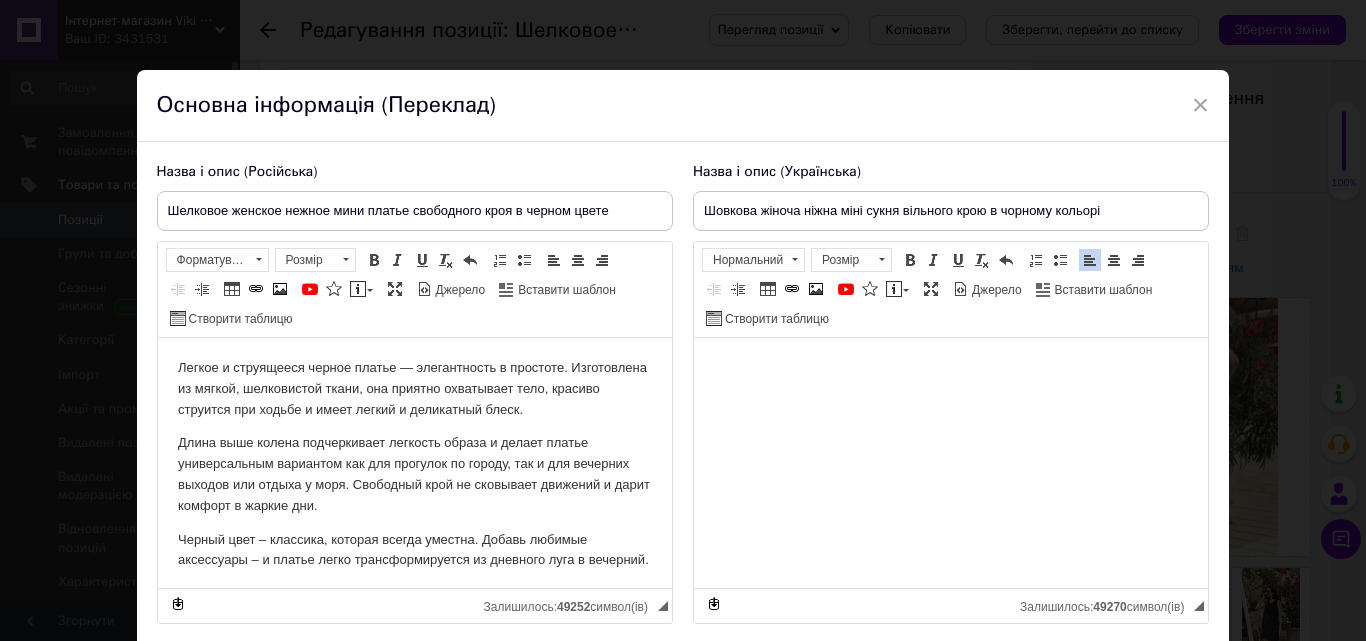click at bounding box center (950, 173) 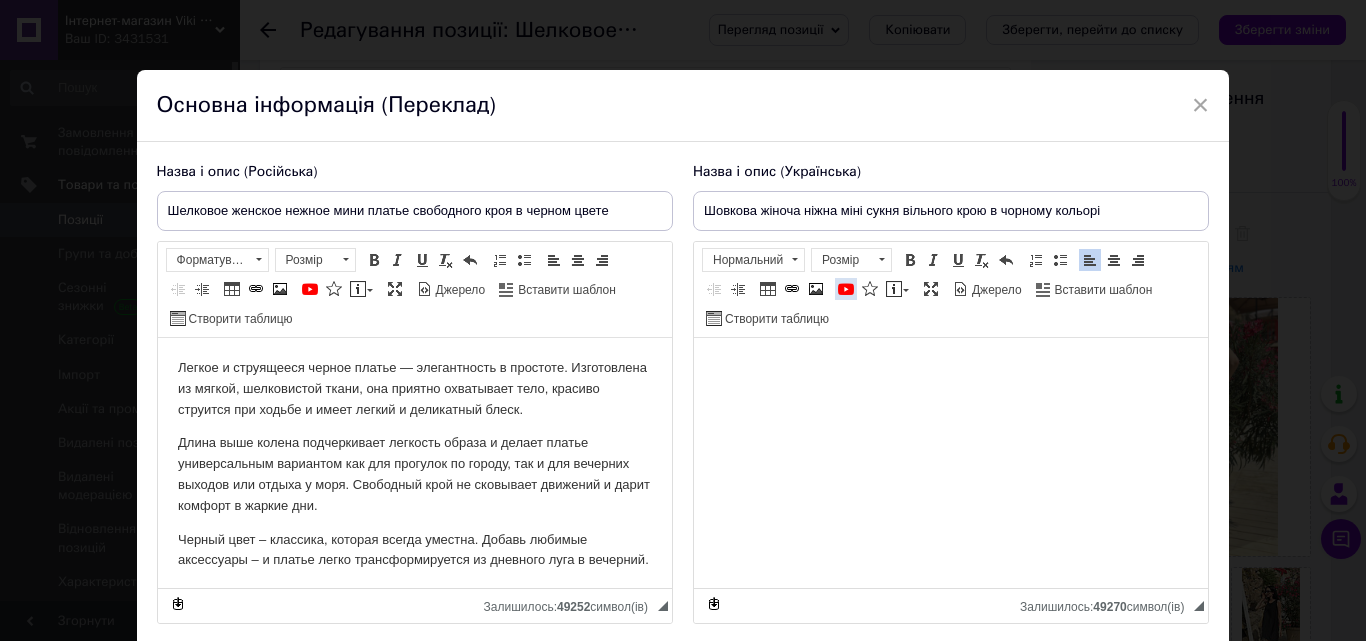 click at bounding box center (846, 289) 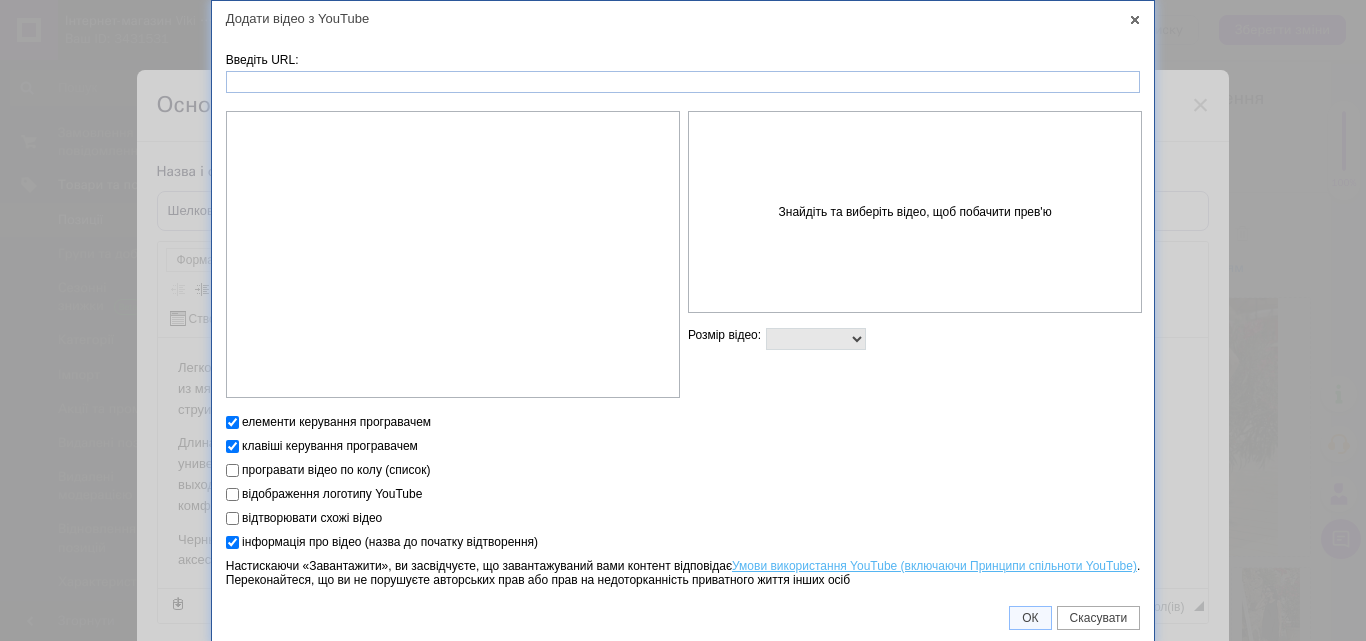 click on "Введіть URL:" at bounding box center [683, 82] 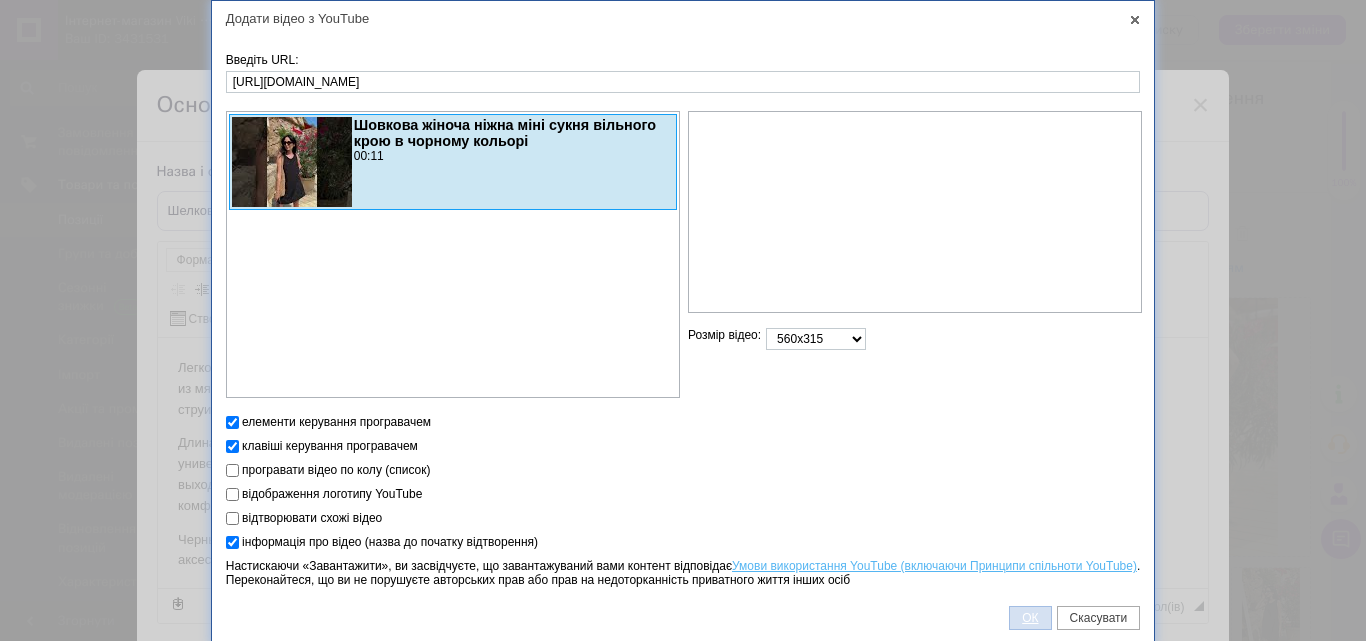 type on "[URL][DOMAIN_NAME]" 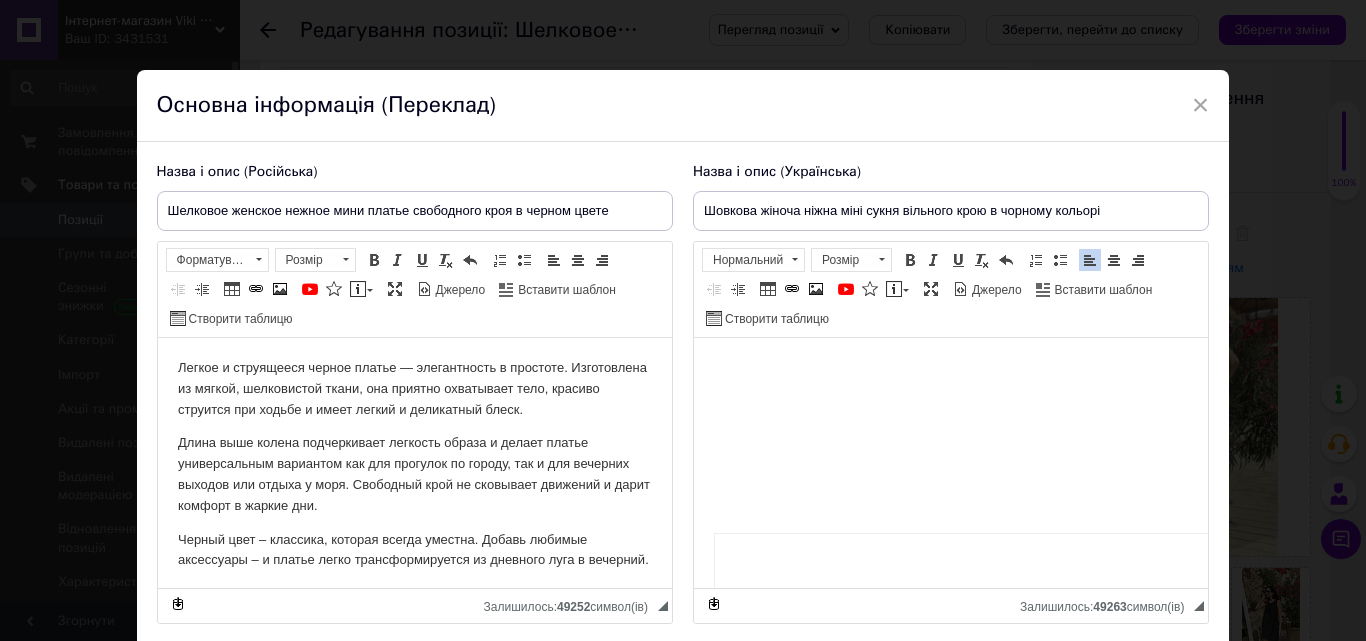 scroll, scrollTop: 1275, scrollLeft: 0, axis: vertical 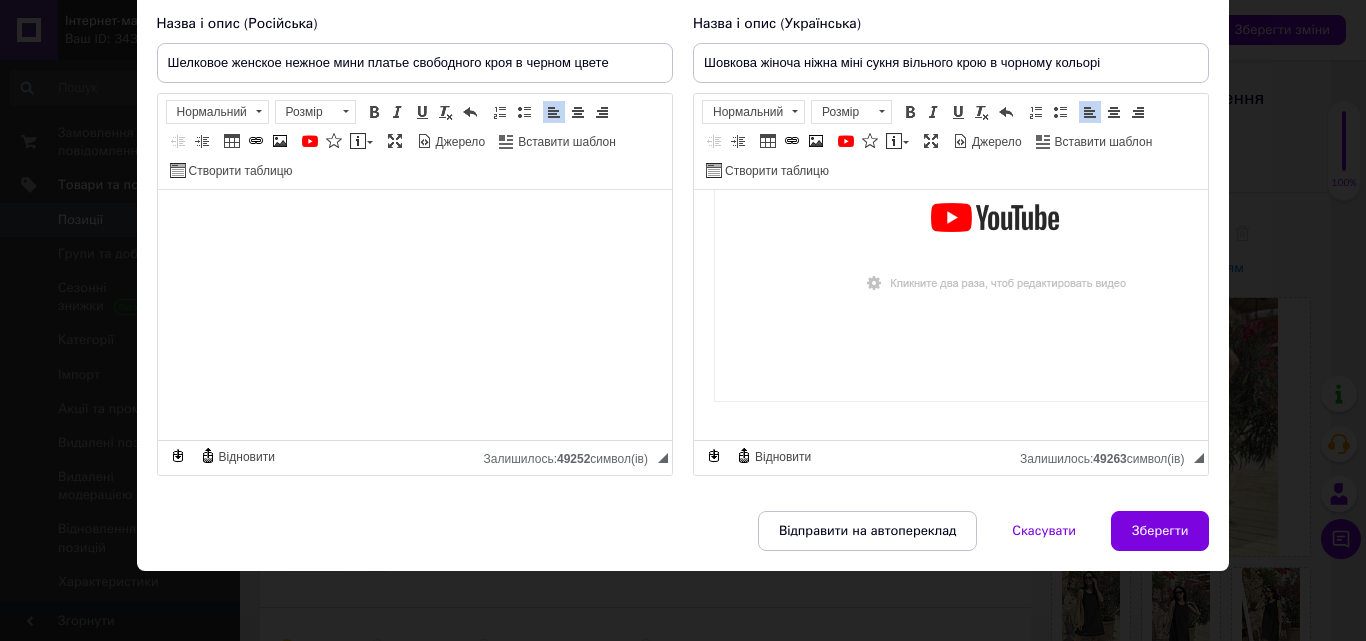 click at bounding box center (414, 25) 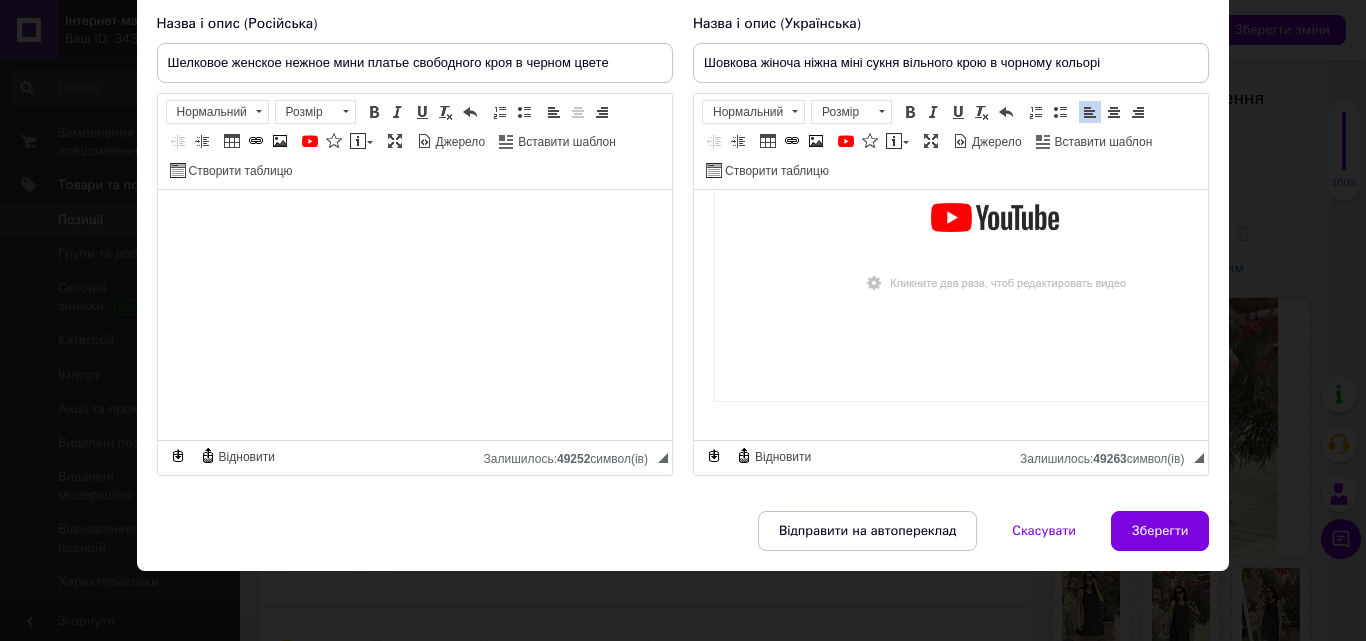 click at bounding box center [497, 21] 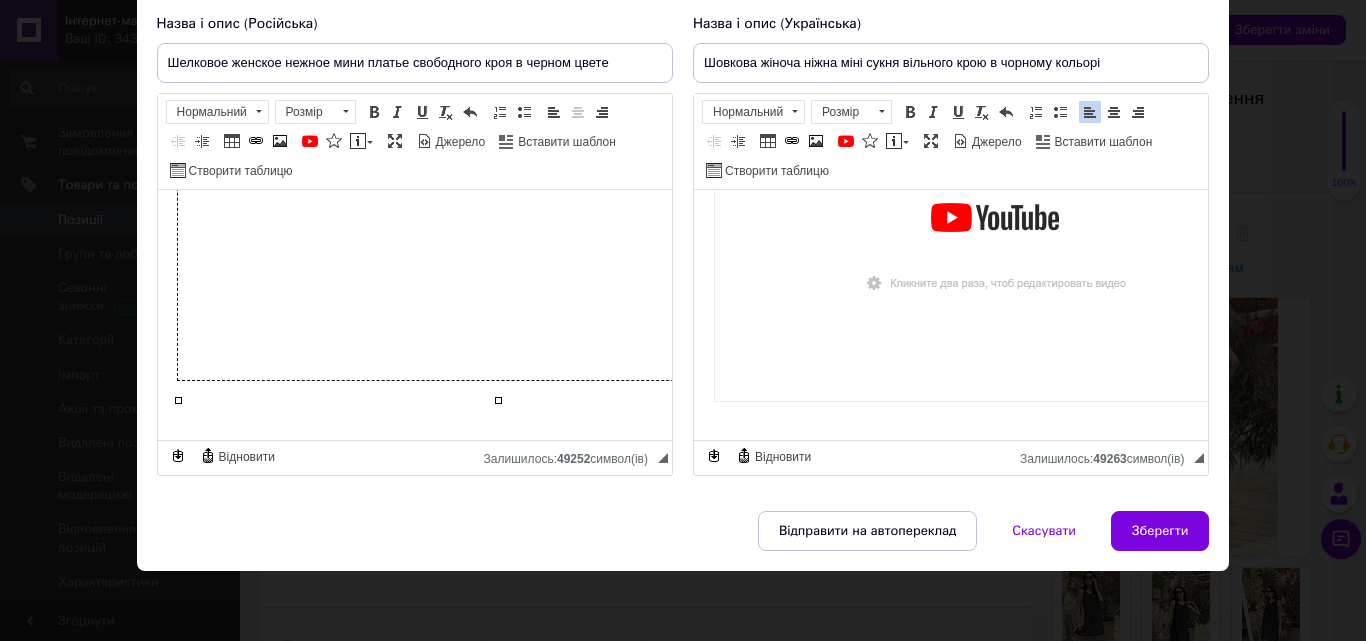 click on "Легкое и струящееся черное платье — элегантность в простоте. Изготовлена ​​из мягкой, шелковистой ткани, она приятно охватывает тело, красиво струится при ходьбе и имеет легкий и деликатный блеск. Длина выше колена подчеркивает легкость образа и делает платье универсальным вариантом как для прогулок по городу, так и для вечерних выходов или отдыха у моря. Свободный крой не сковывает движений и дарит комфорт в жаркие дни. Ткань: шелк-вискоза Состав: 50% полиэстер, 50% вискоза. Плотность: 105 г/м² Цвет: черный LUMSV33" at bounding box center (414, -165) 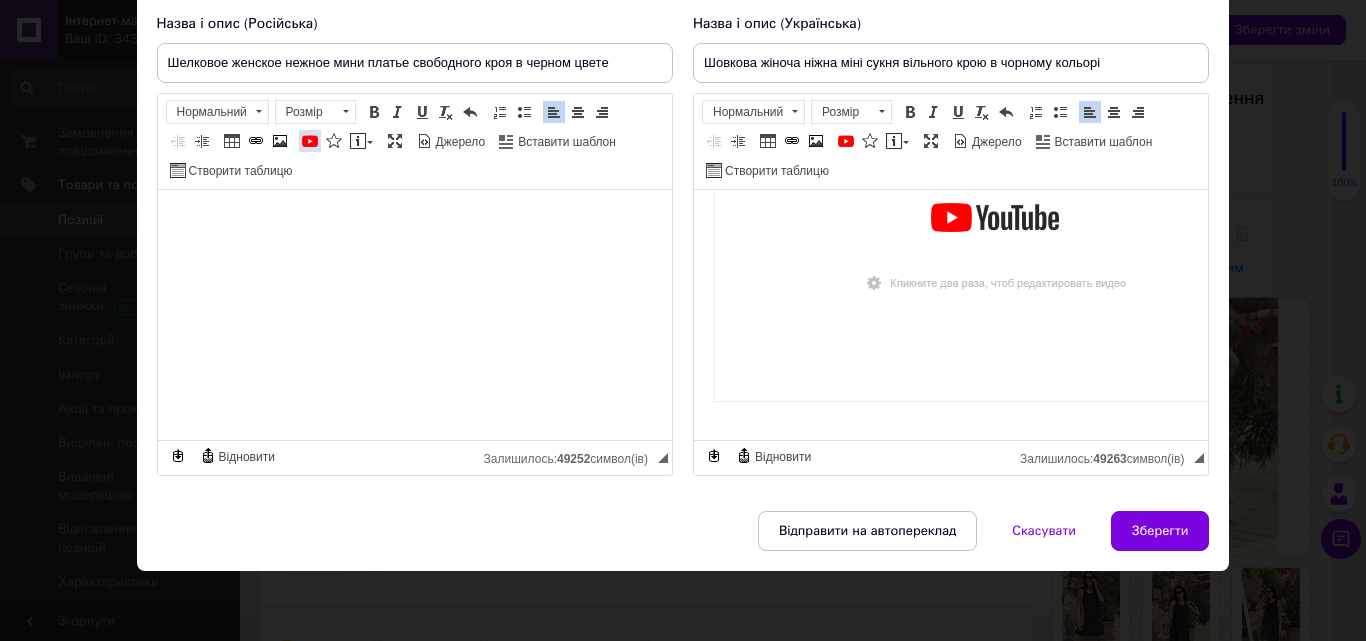 click at bounding box center (310, 141) 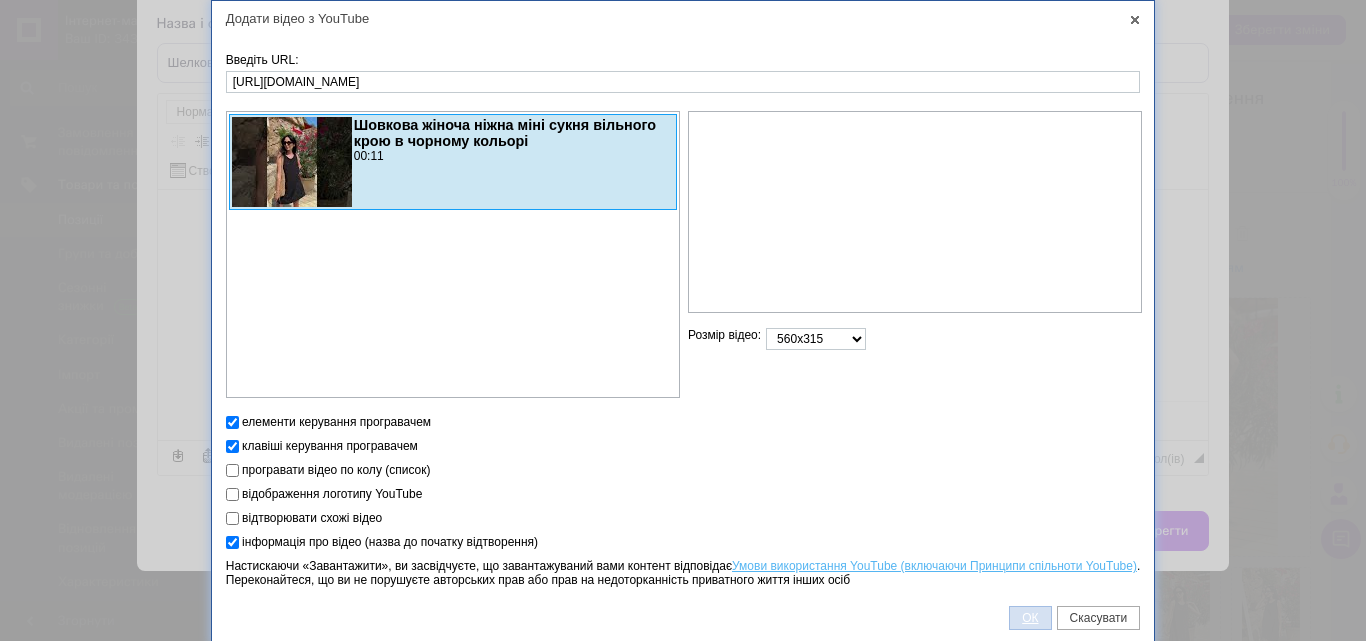 type on "[URL][DOMAIN_NAME]" 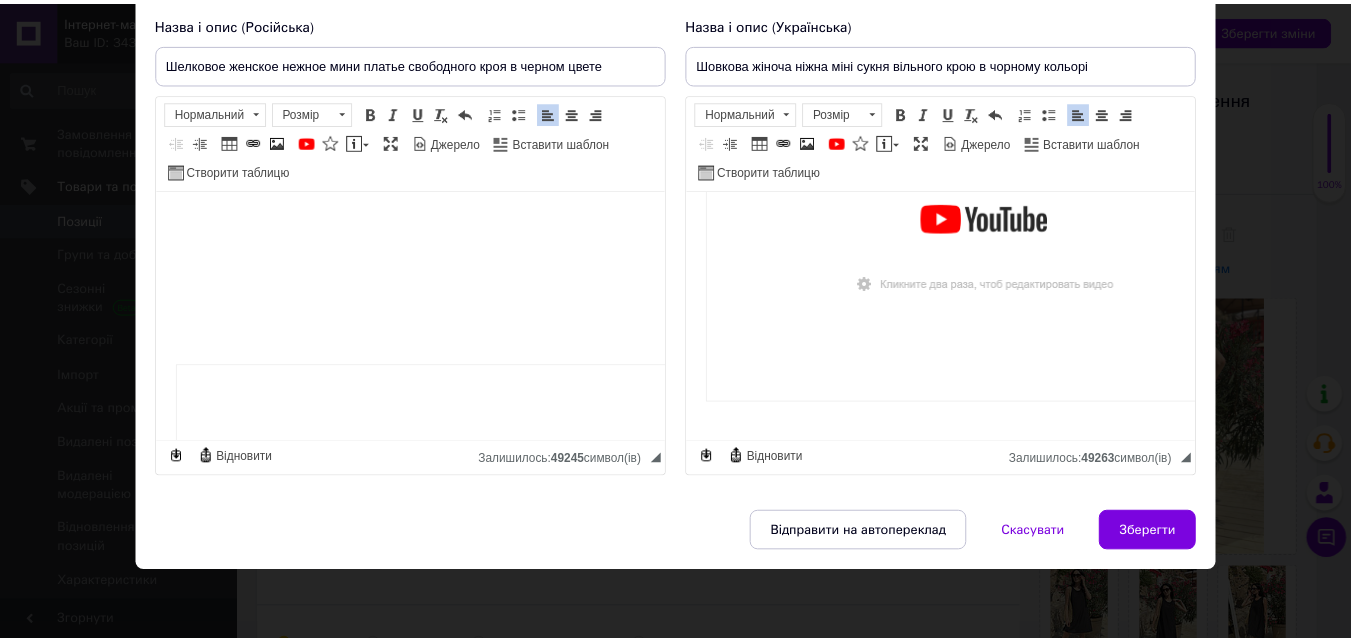 scroll, scrollTop: 1296, scrollLeft: 0, axis: vertical 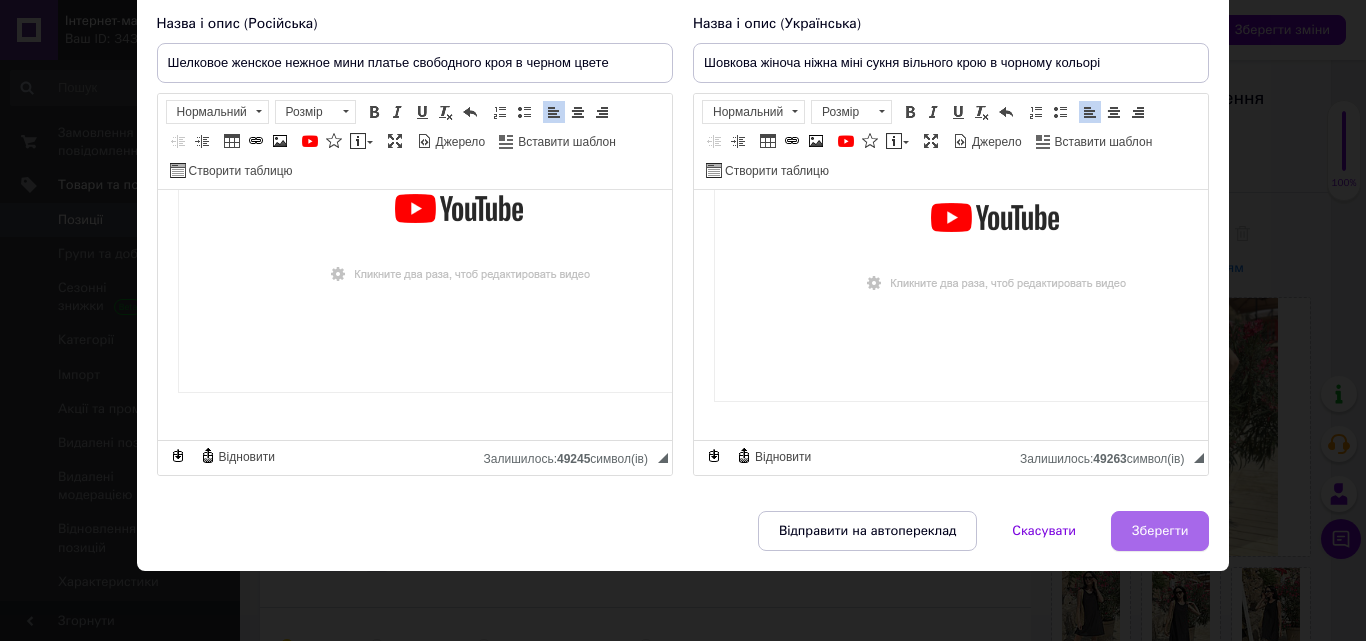 click on "Зберегти" at bounding box center (1160, 531) 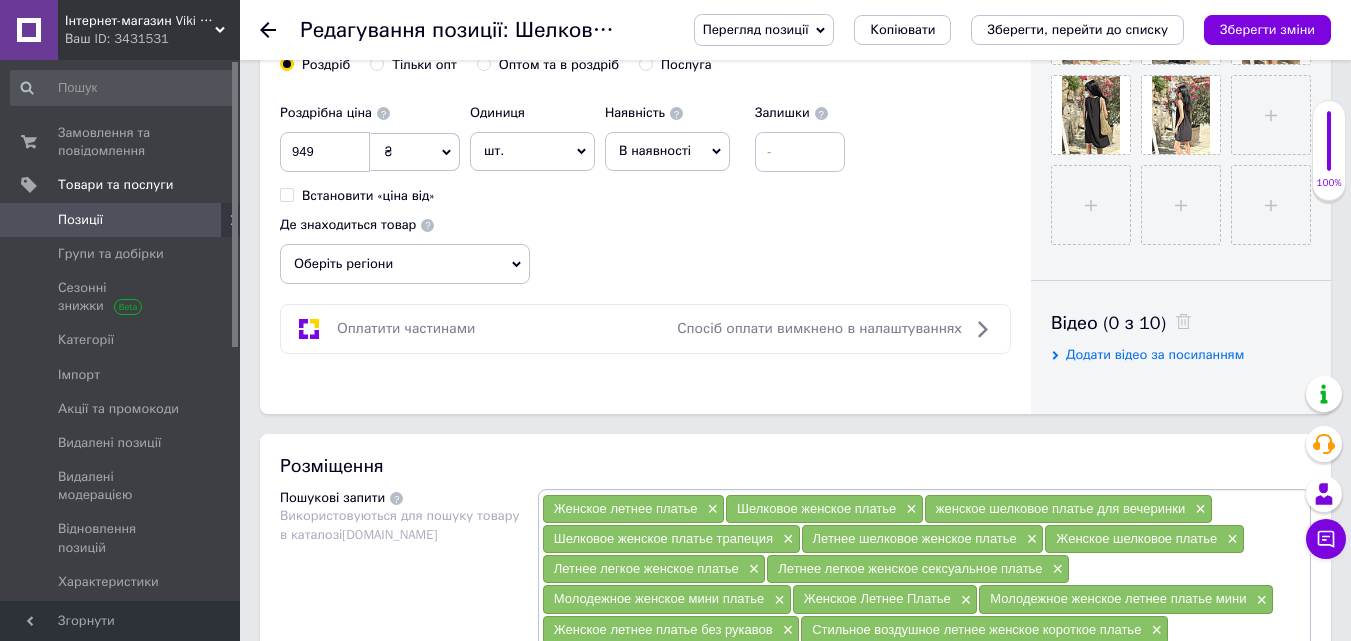 scroll, scrollTop: 900, scrollLeft: 0, axis: vertical 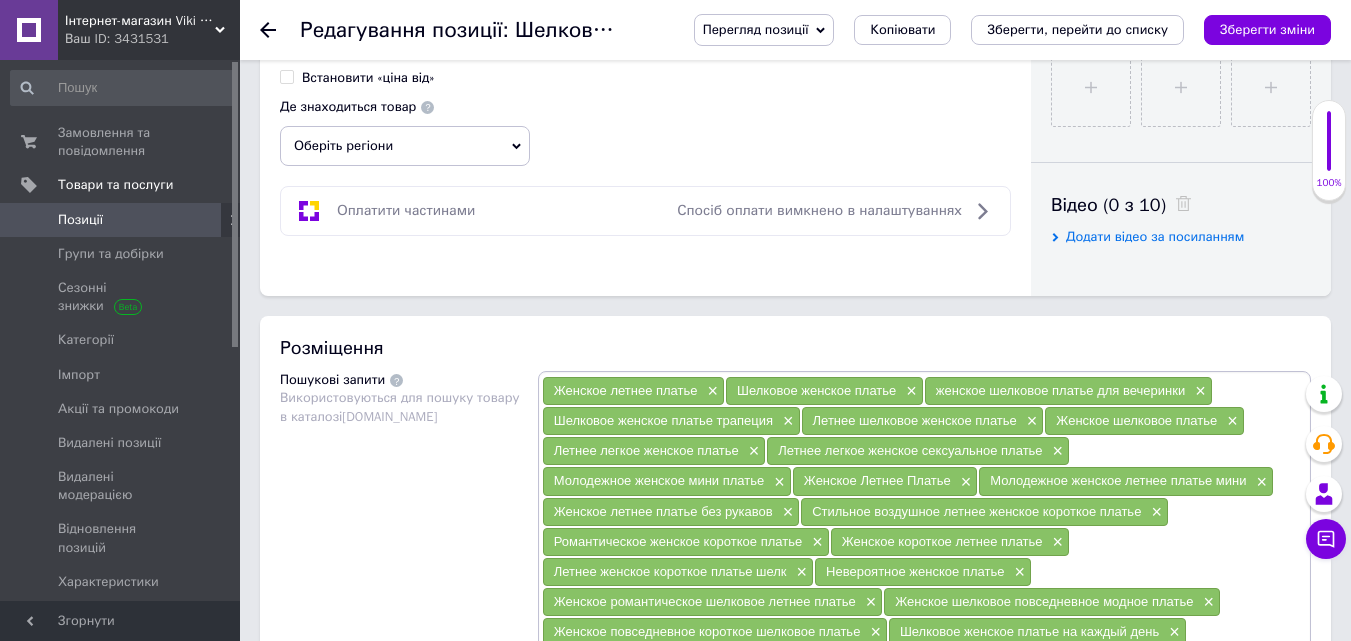 click on "Додати відео за посиланням" at bounding box center (1155, 236) 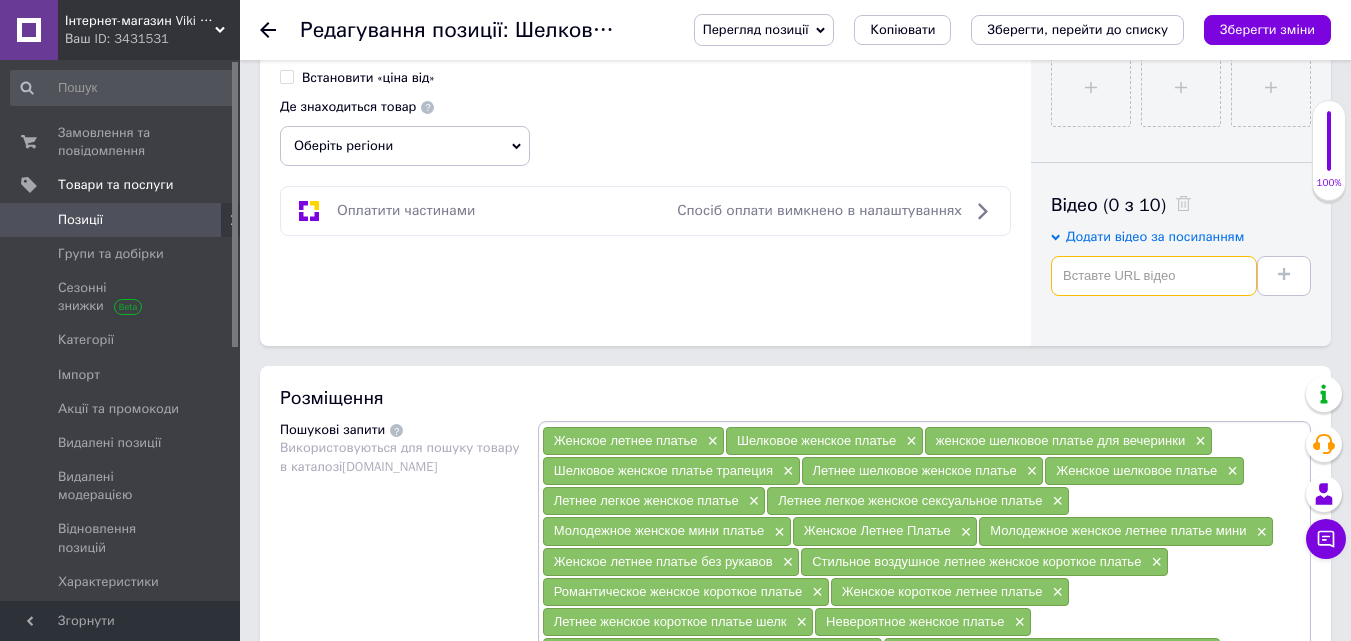 click at bounding box center [1154, 276] 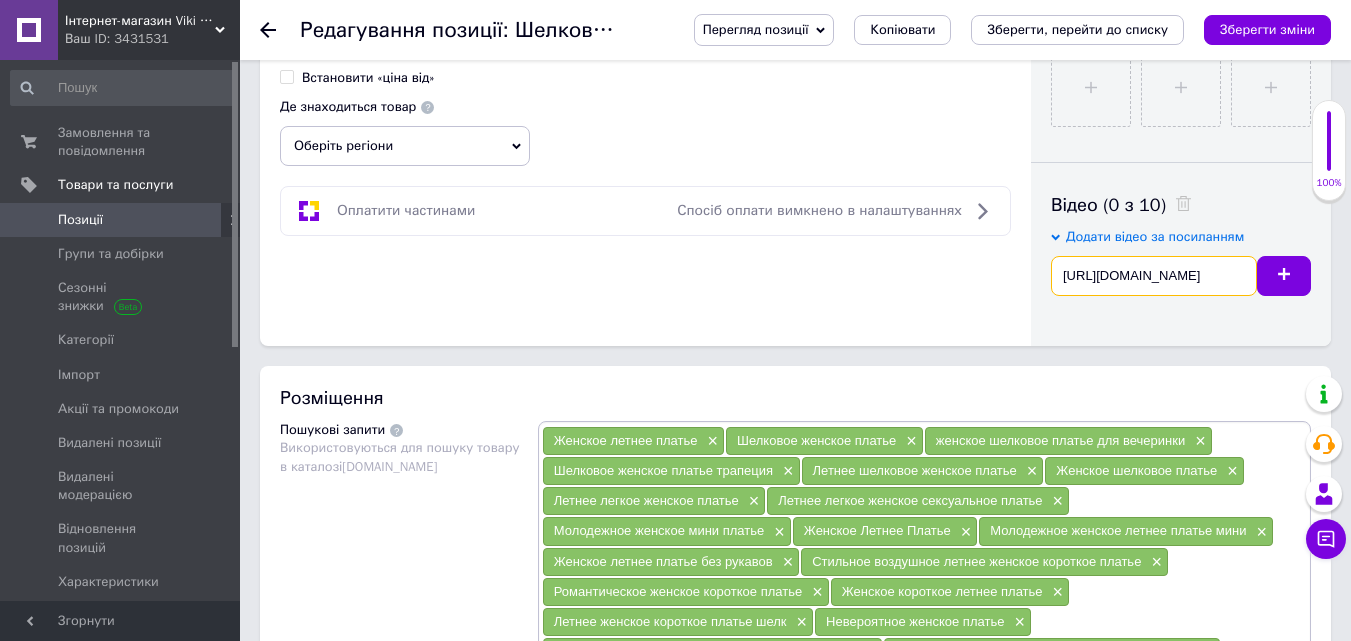 scroll, scrollTop: 0, scrollLeft: 144, axis: horizontal 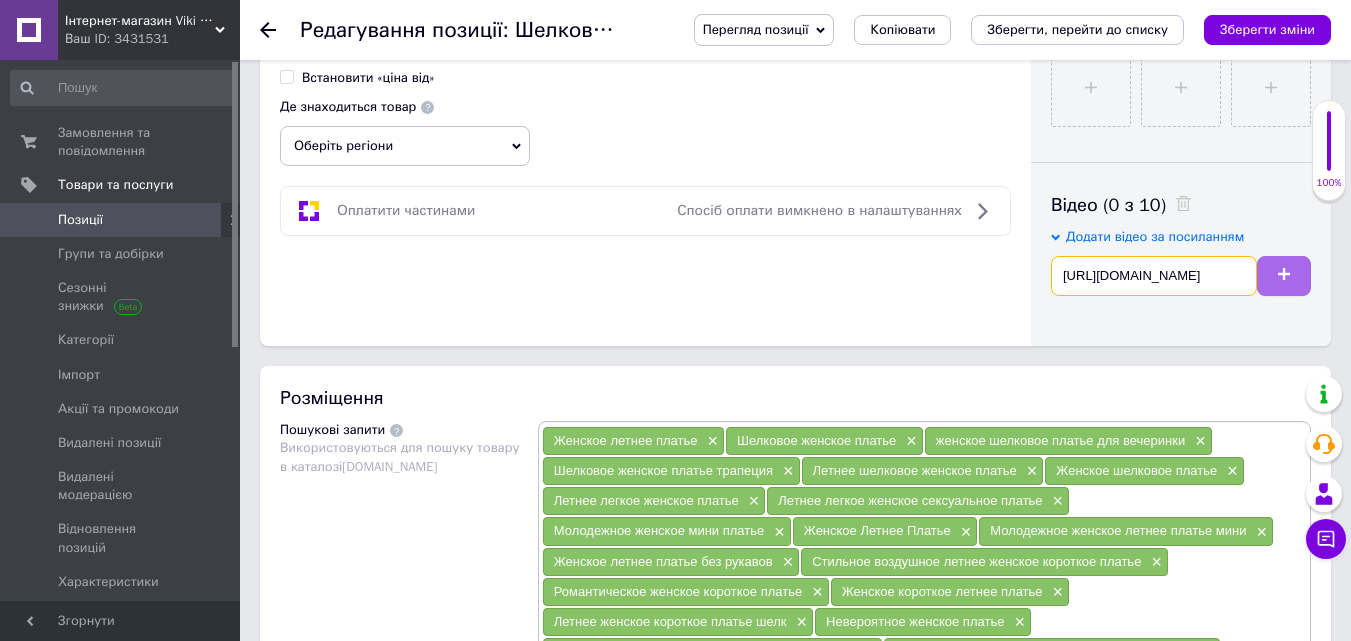 type on "[URL][DOMAIN_NAME]" 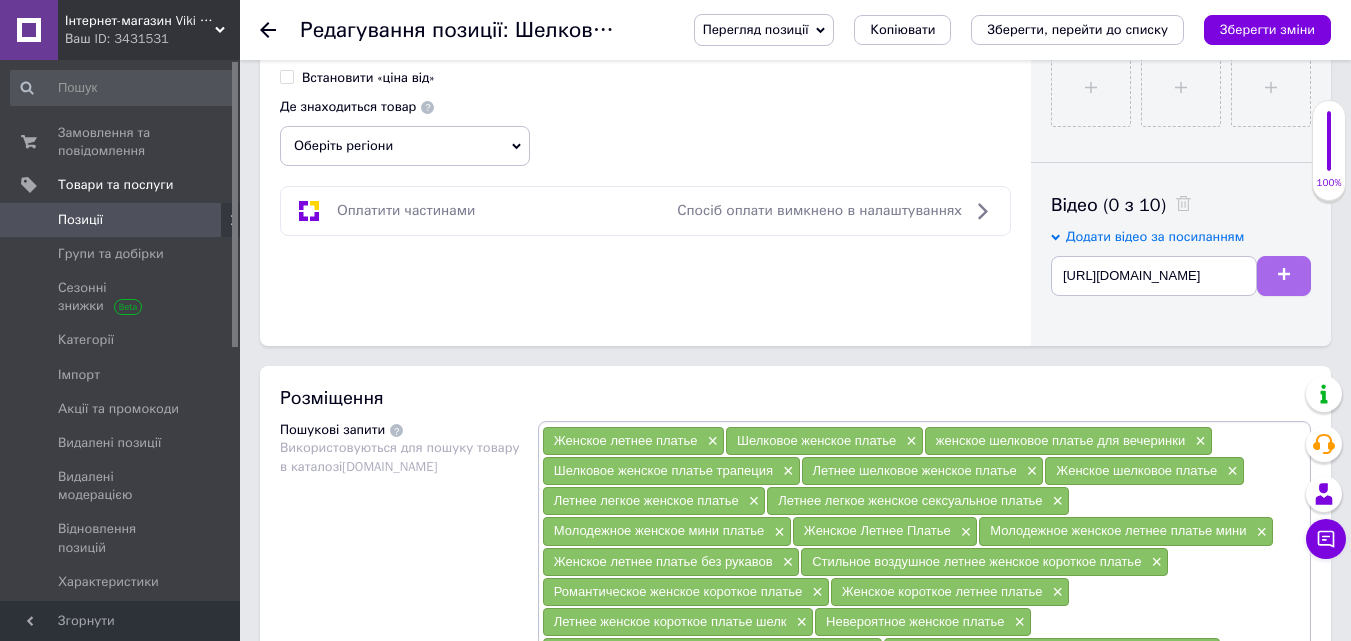 click at bounding box center [1284, 276] 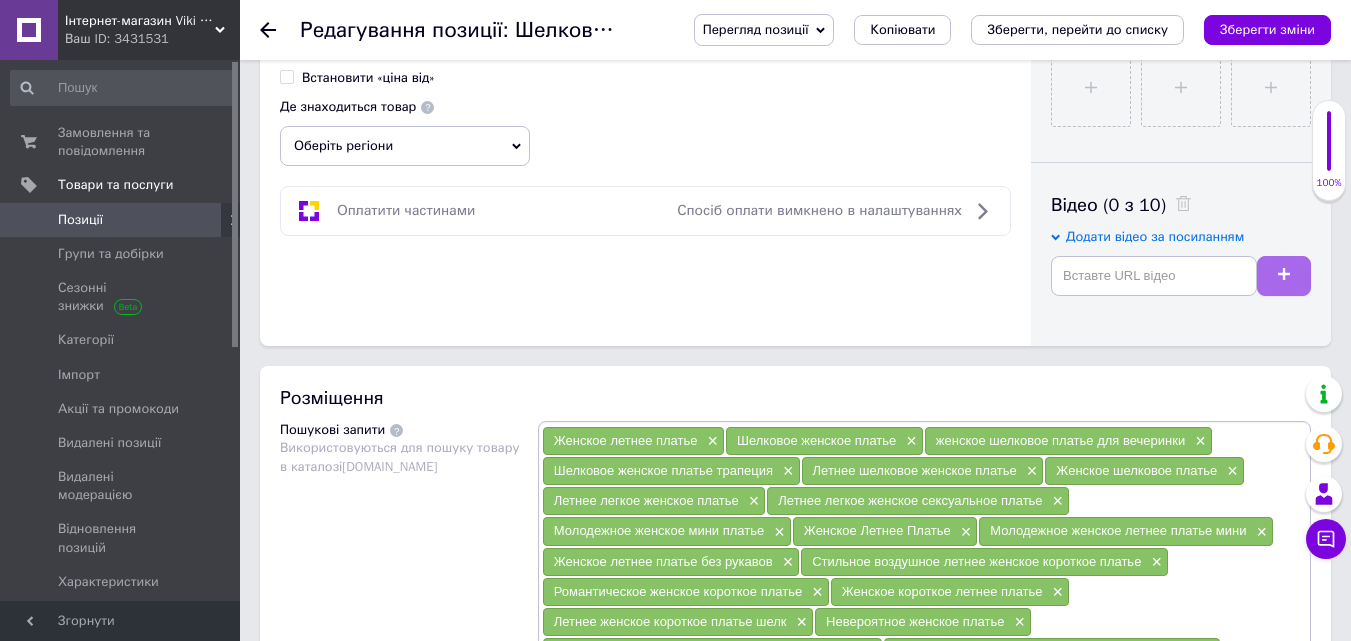 scroll, scrollTop: 0, scrollLeft: 0, axis: both 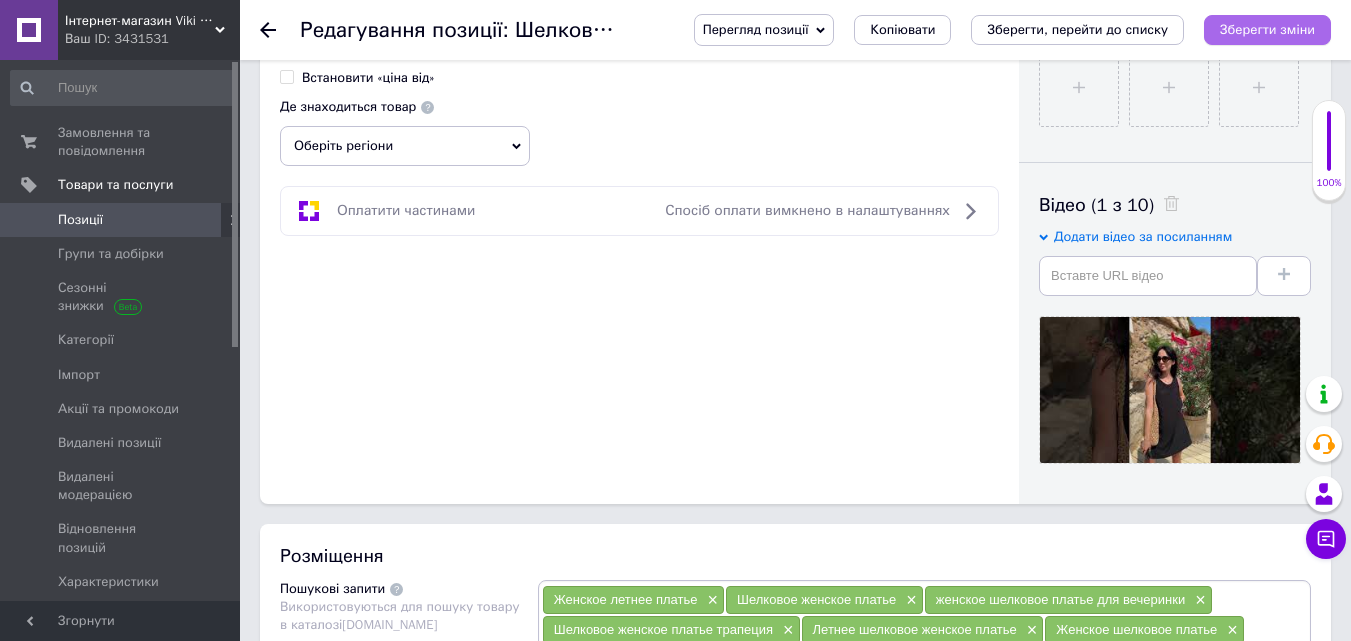 click on "Зберегти зміни" at bounding box center [1267, 29] 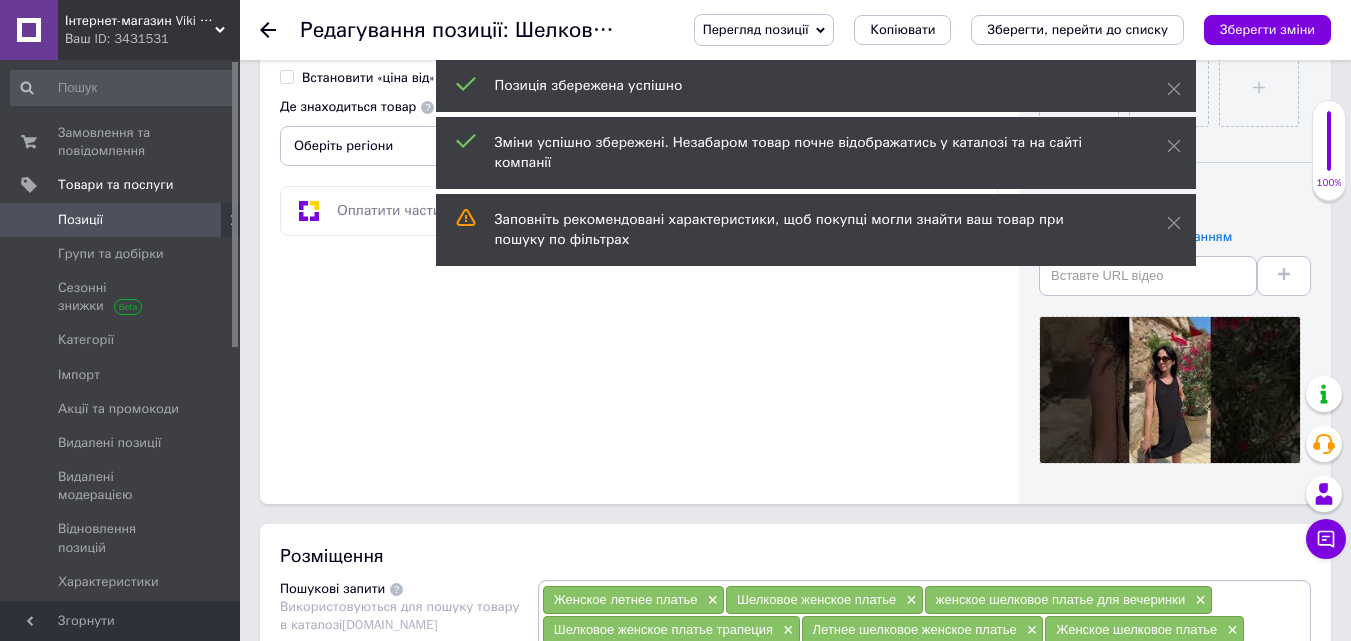click 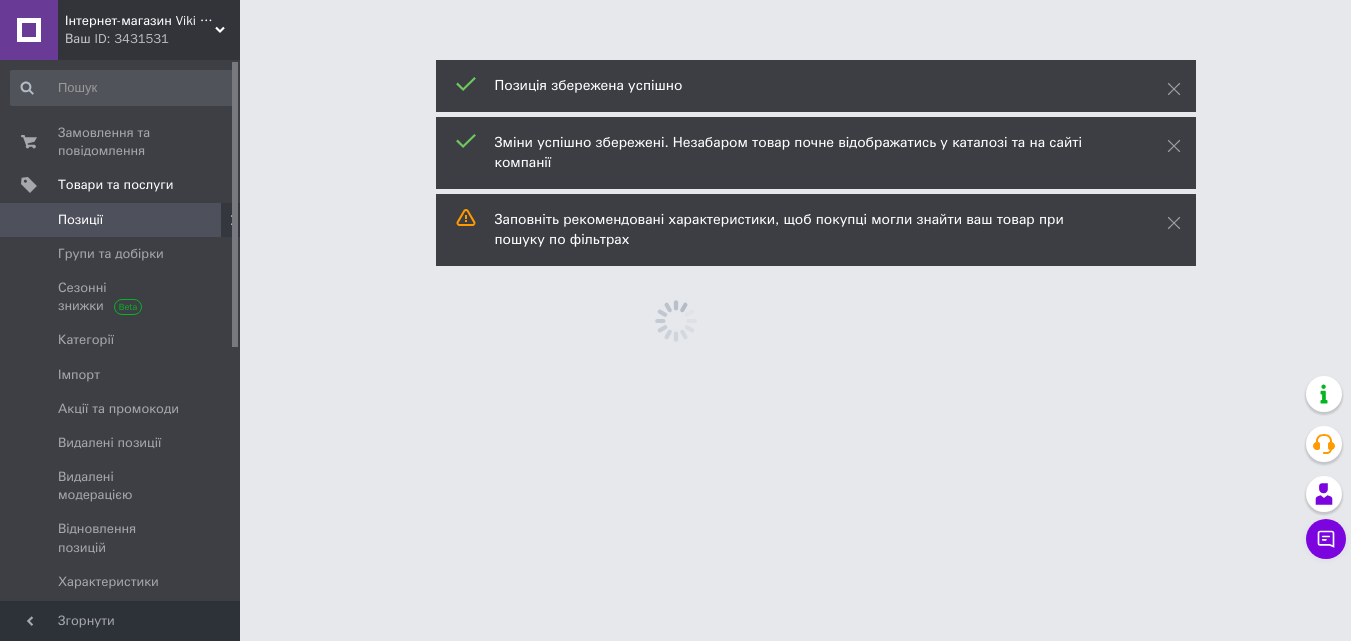 scroll, scrollTop: 0, scrollLeft: 0, axis: both 